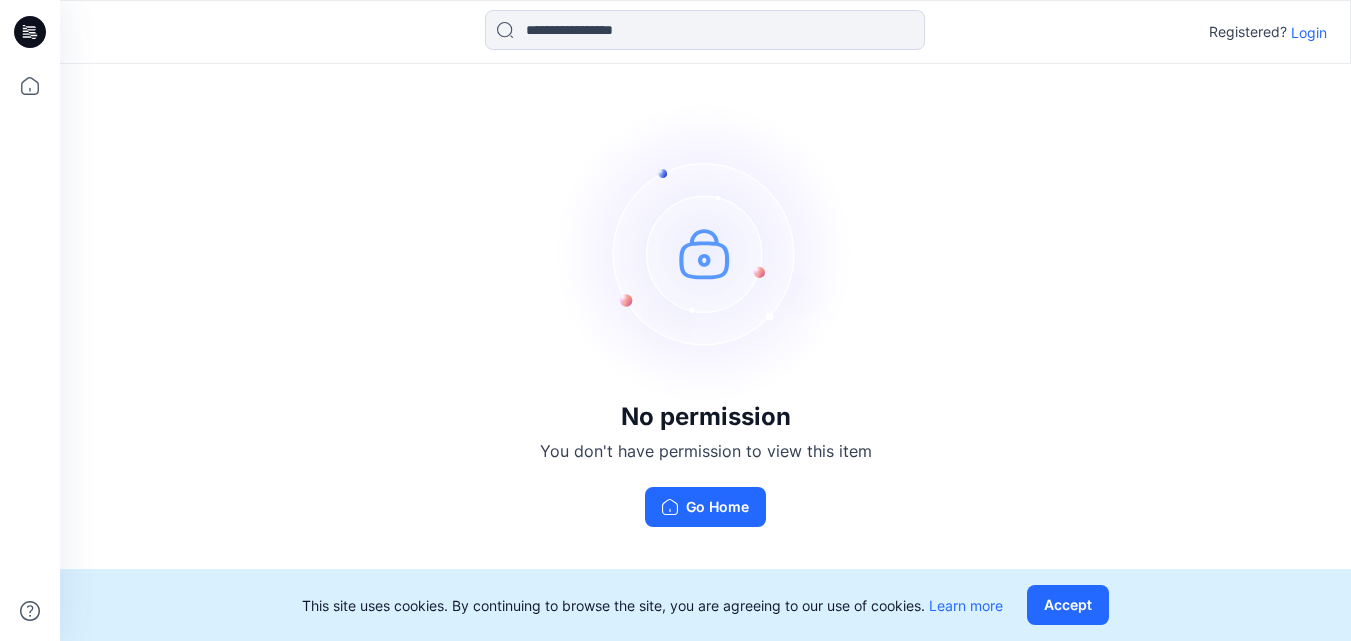scroll, scrollTop: 0, scrollLeft: 0, axis: both 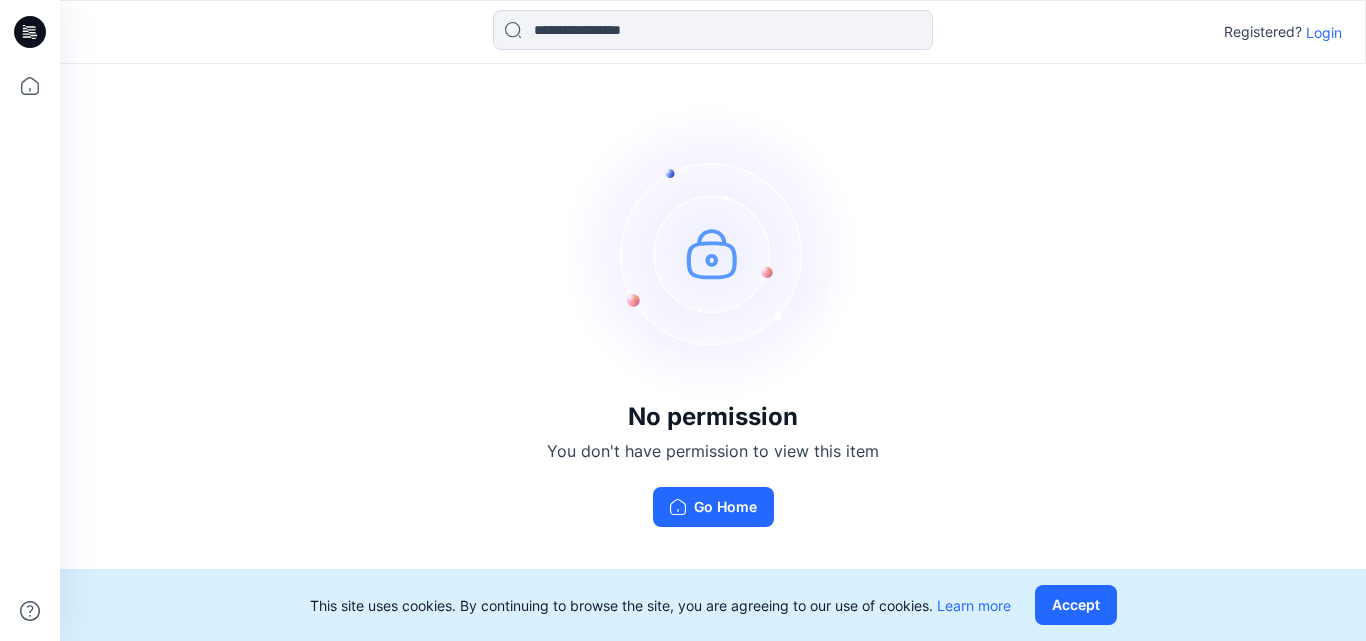 click on "Registered? Login" at bounding box center [1283, 32] 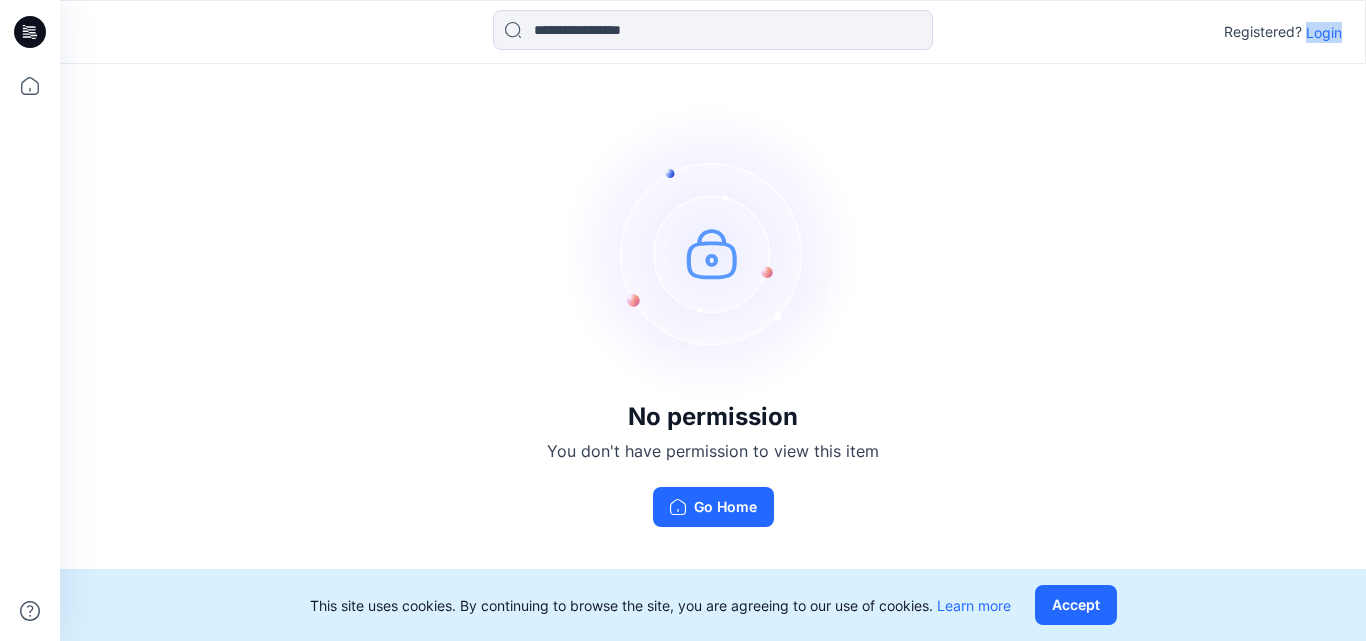 click on "Login" at bounding box center [1324, 32] 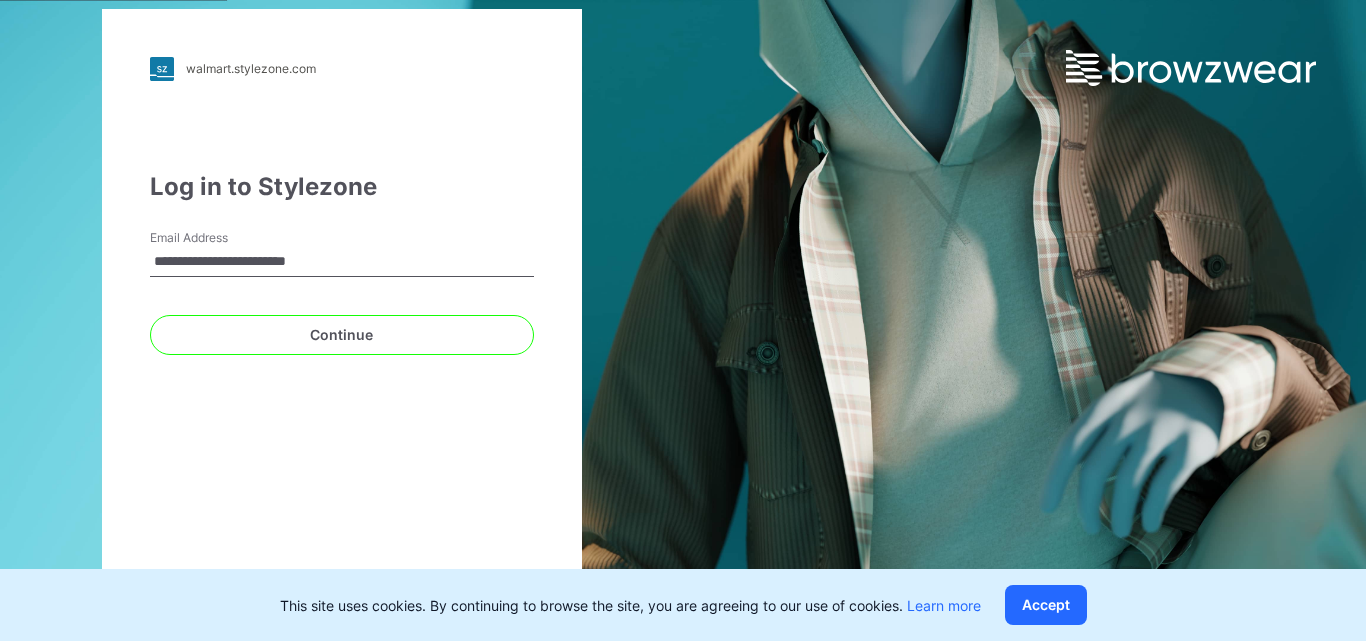 click on "**********" at bounding box center (342, 262) 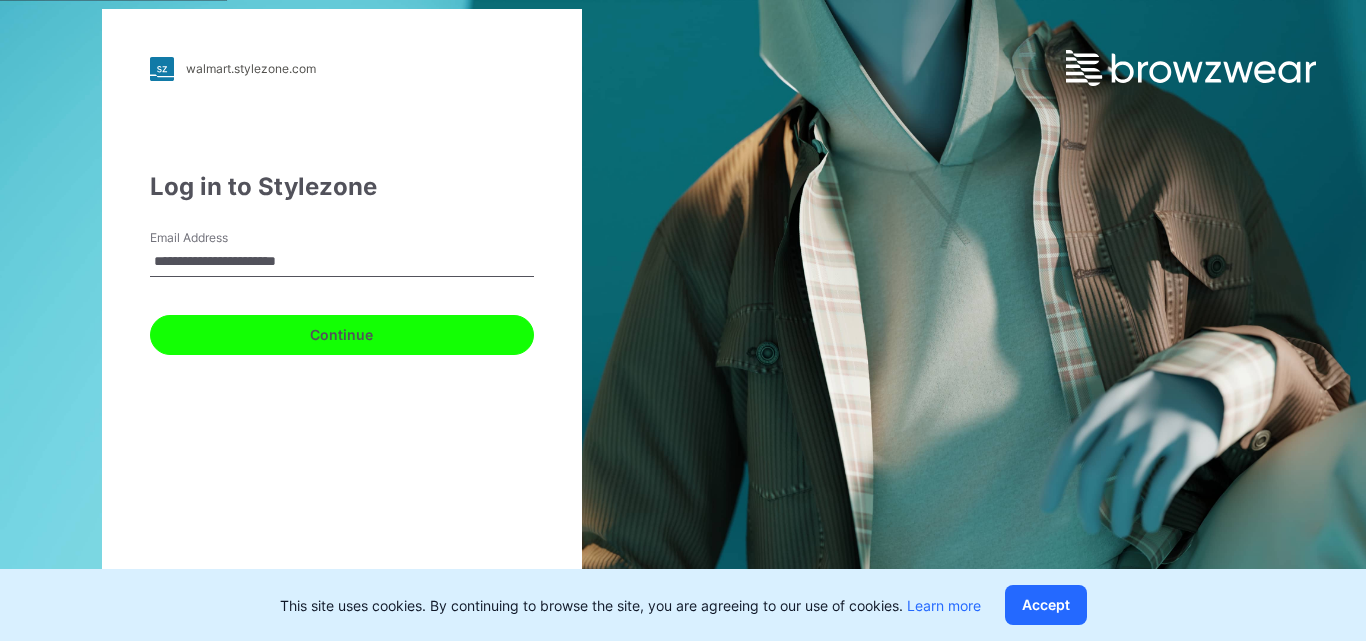 click on "Continue" at bounding box center (342, 335) 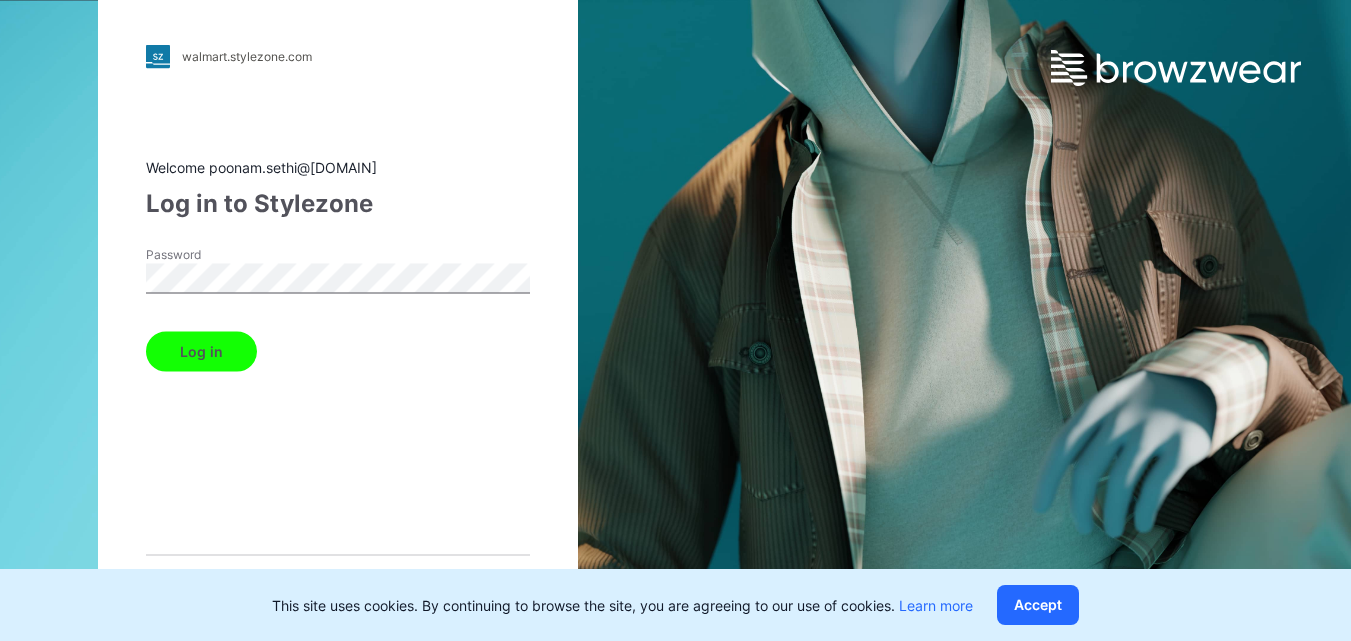 drag, startPoint x: 231, startPoint y: 342, endPoint x: 1142, endPoint y: 356, distance: 911.10754 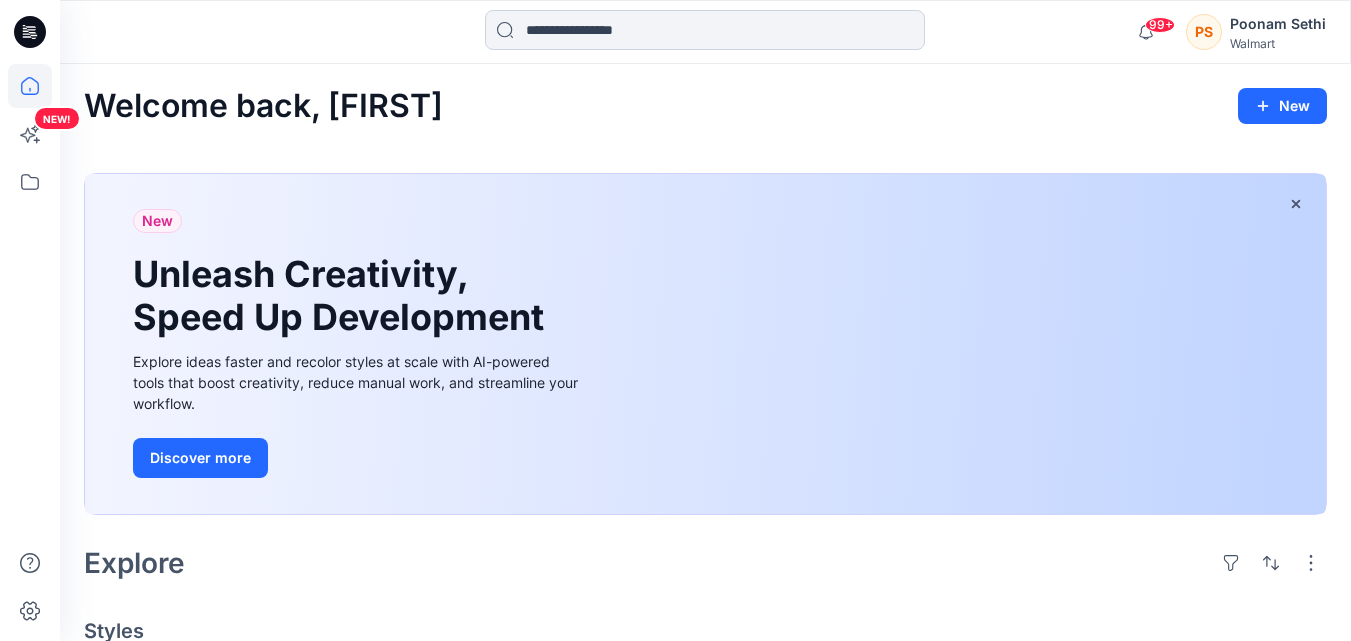 click at bounding box center (705, 30) 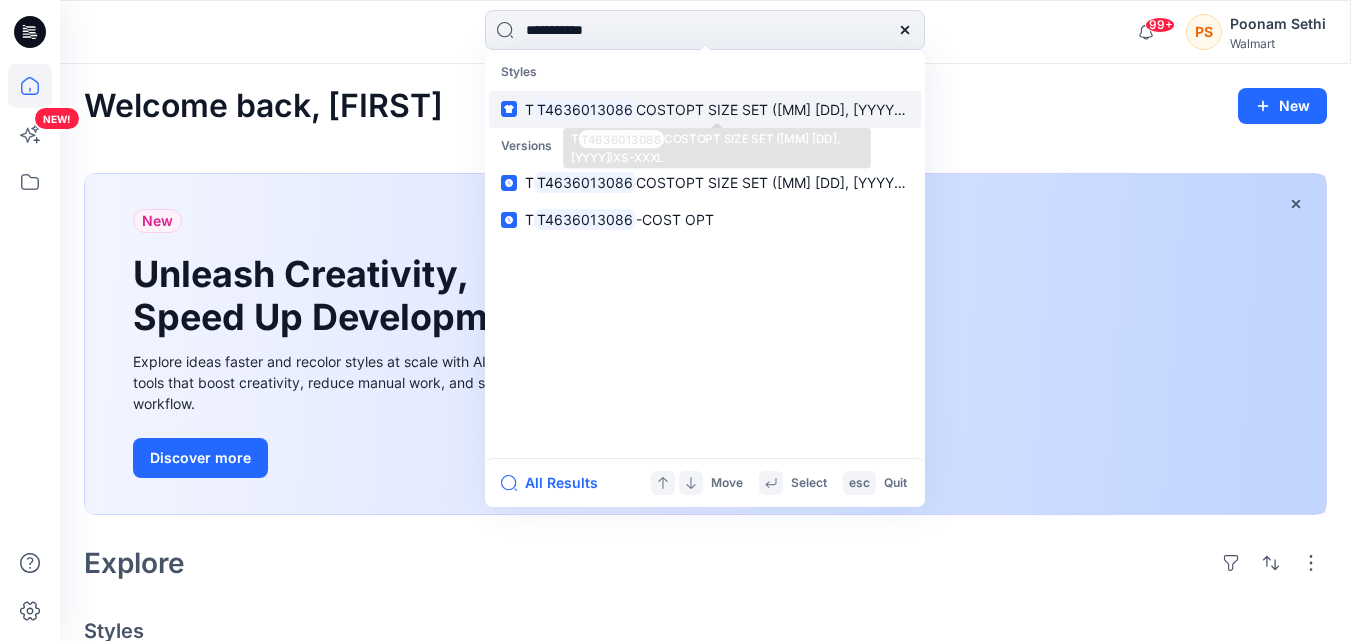 type on "**********" 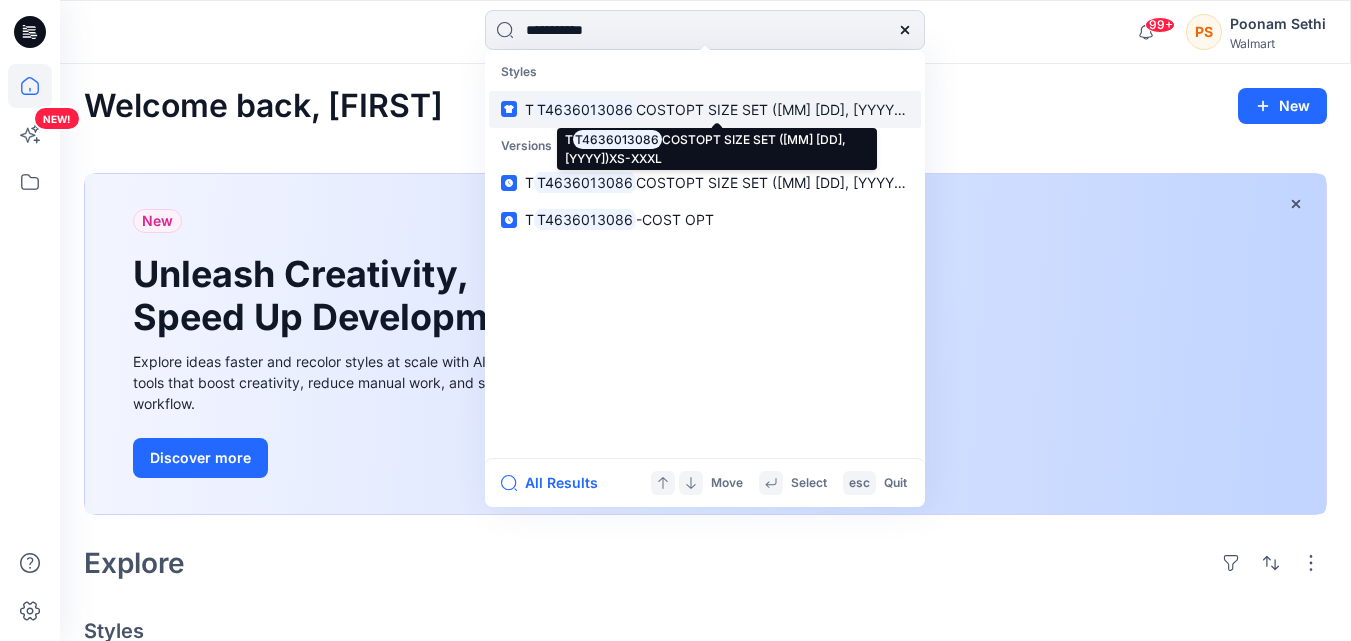 click on "COSTOPT SIZE SET ([MM] [DD], [YYYY])XS-XXXL" at bounding box center (799, 109) 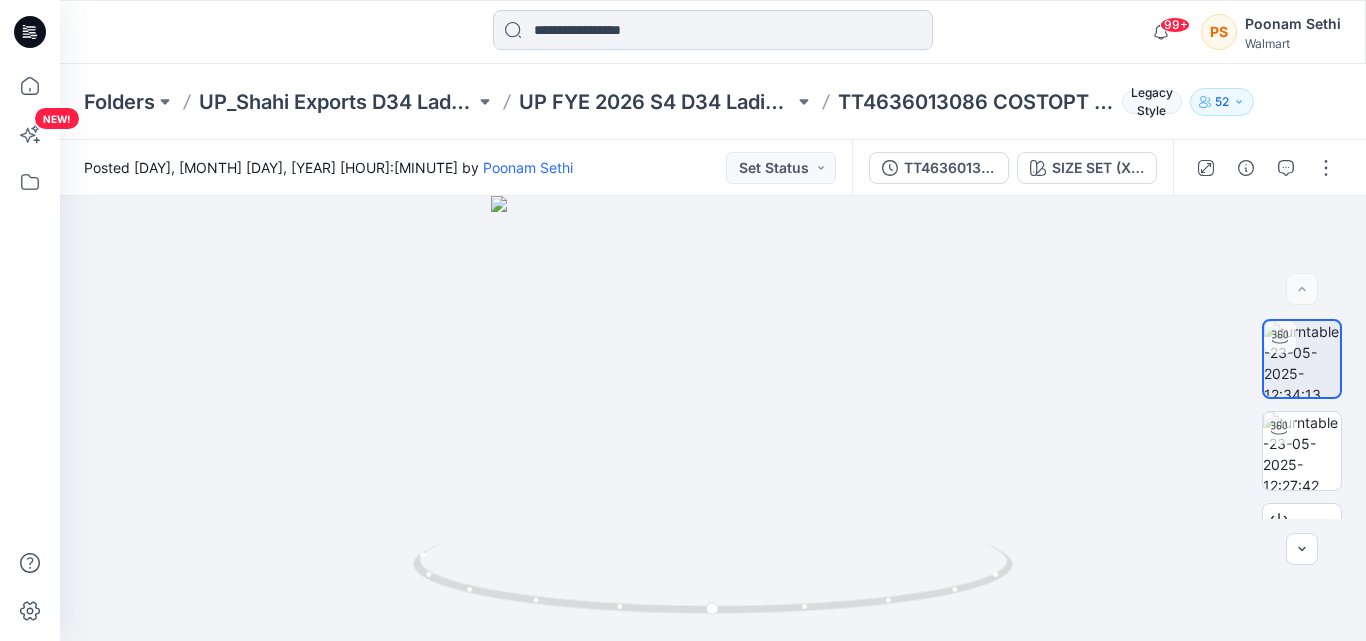 click at bounding box center [713, 30] 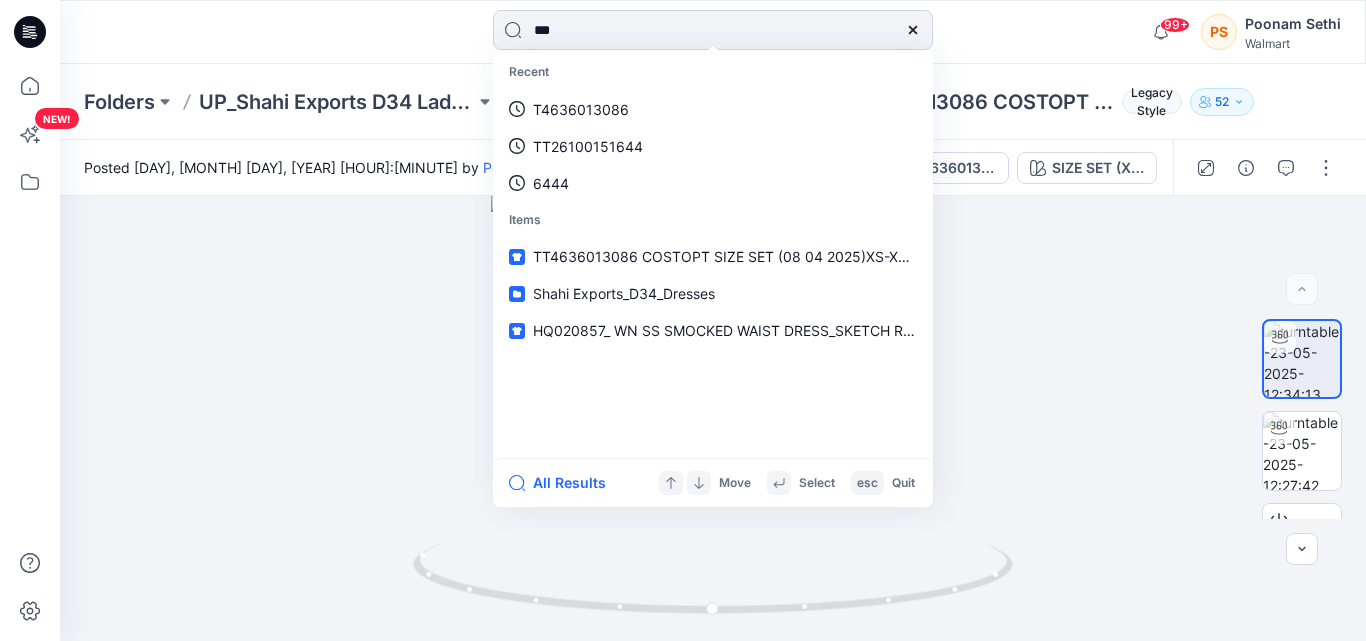 type on "***" 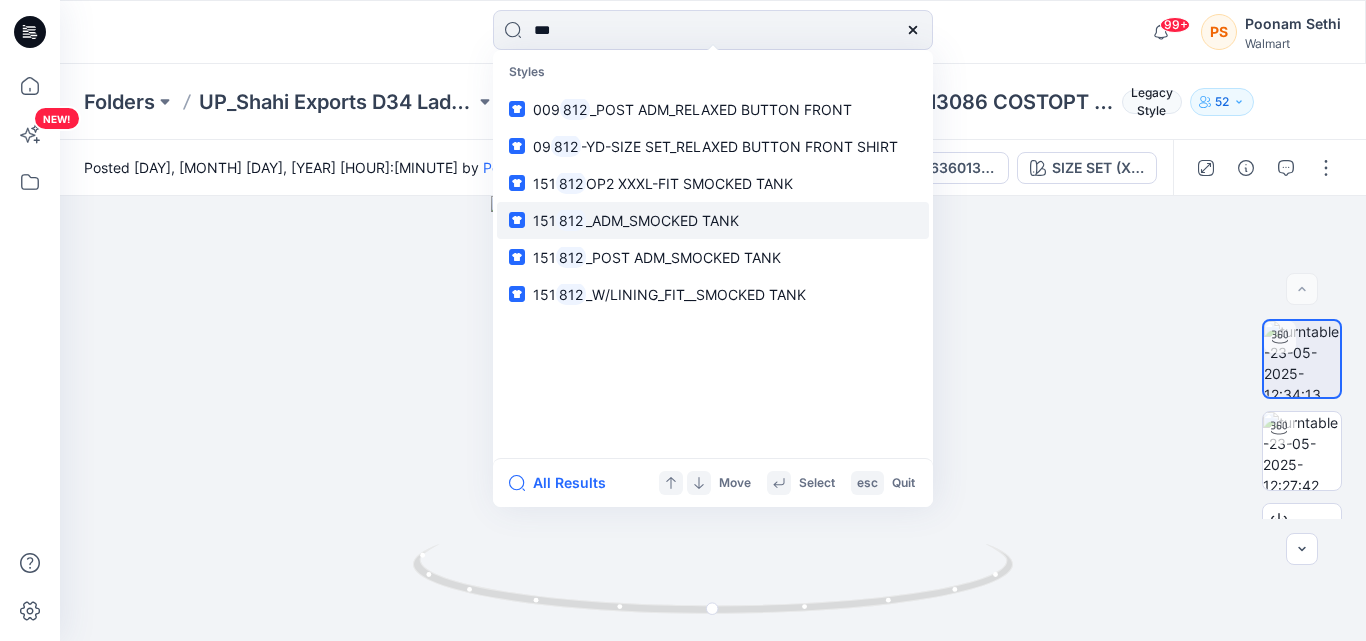 click on "_ADM_SMOCKED TANK" at bounding box center [662, 220] 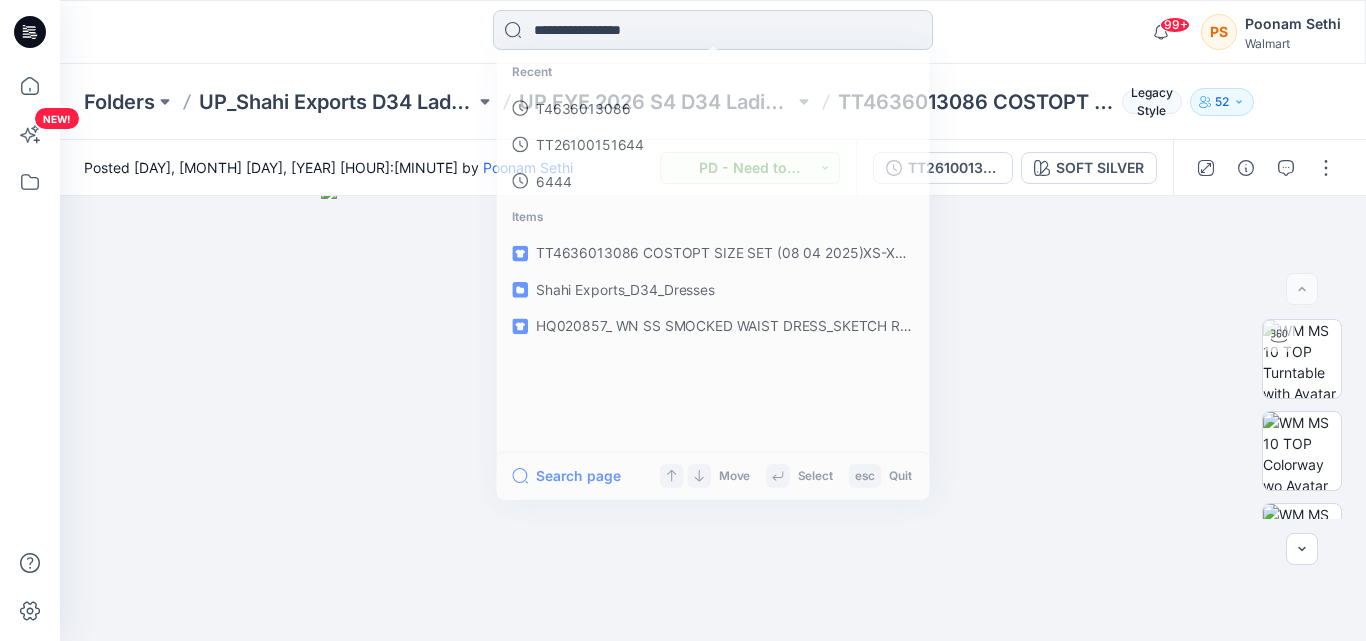 click at bounding box center (713, 30) 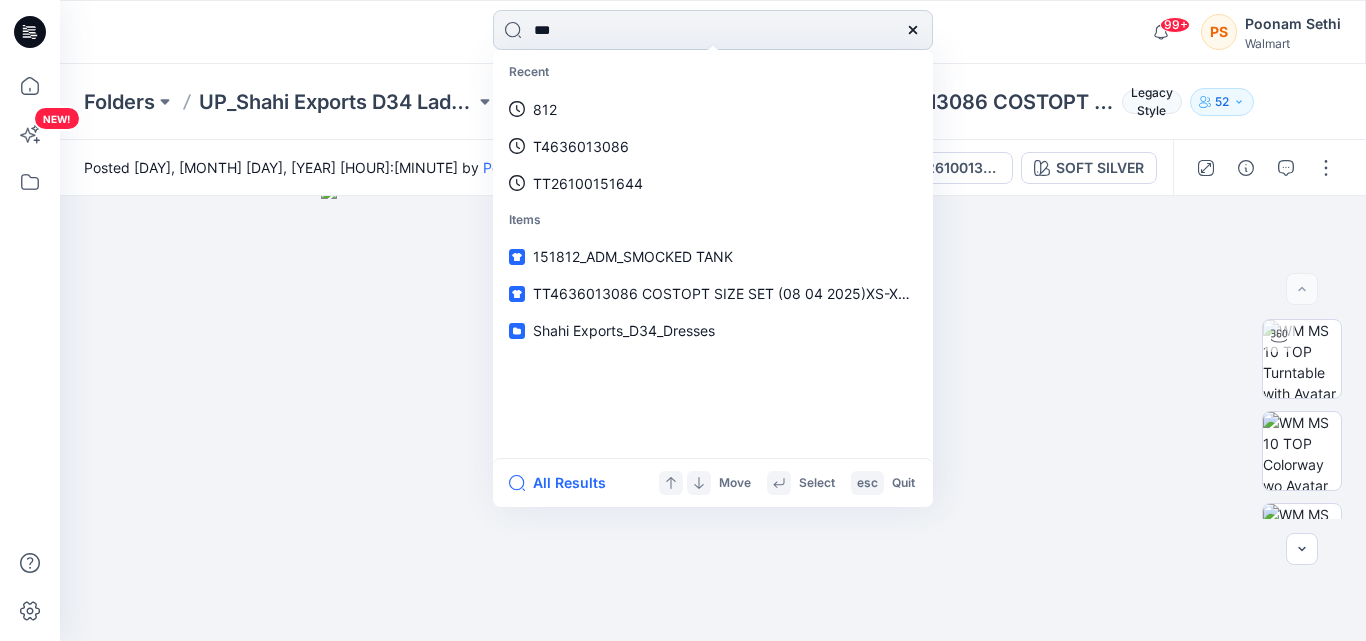 type on "***" 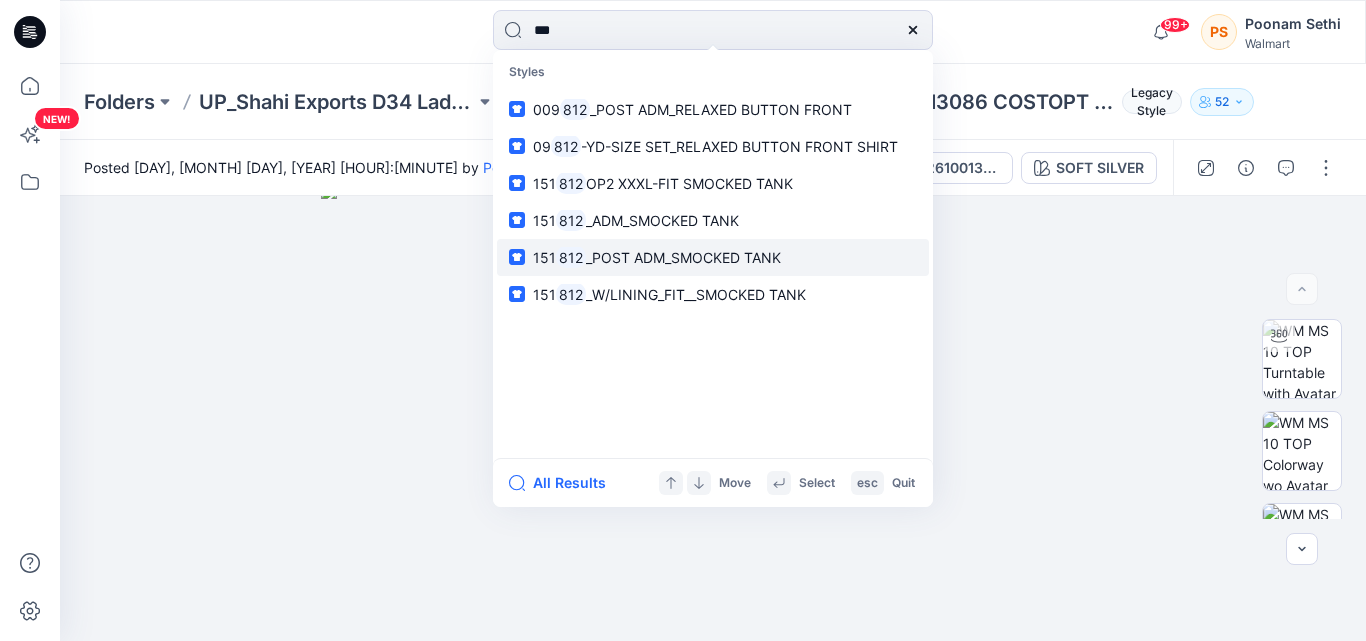 click on "_POST ADM_SMOCKED TANK" at bounding box center (683, 257) 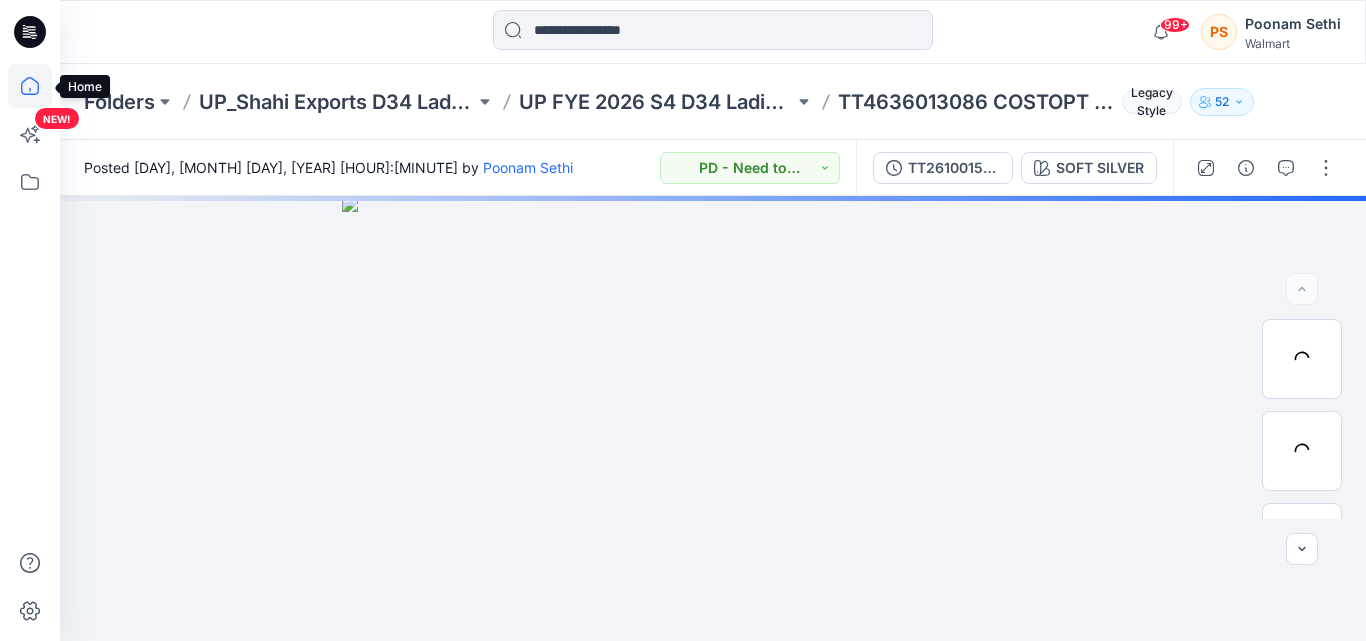 click 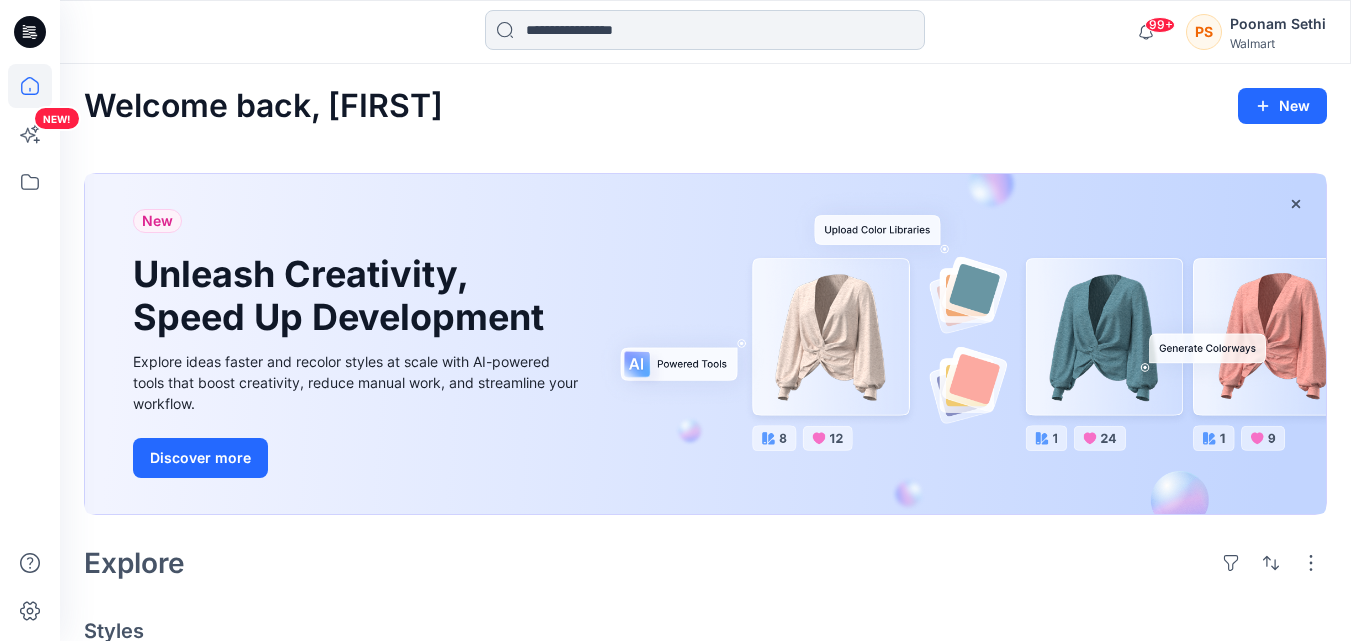 click at bounding box center (705, 30) 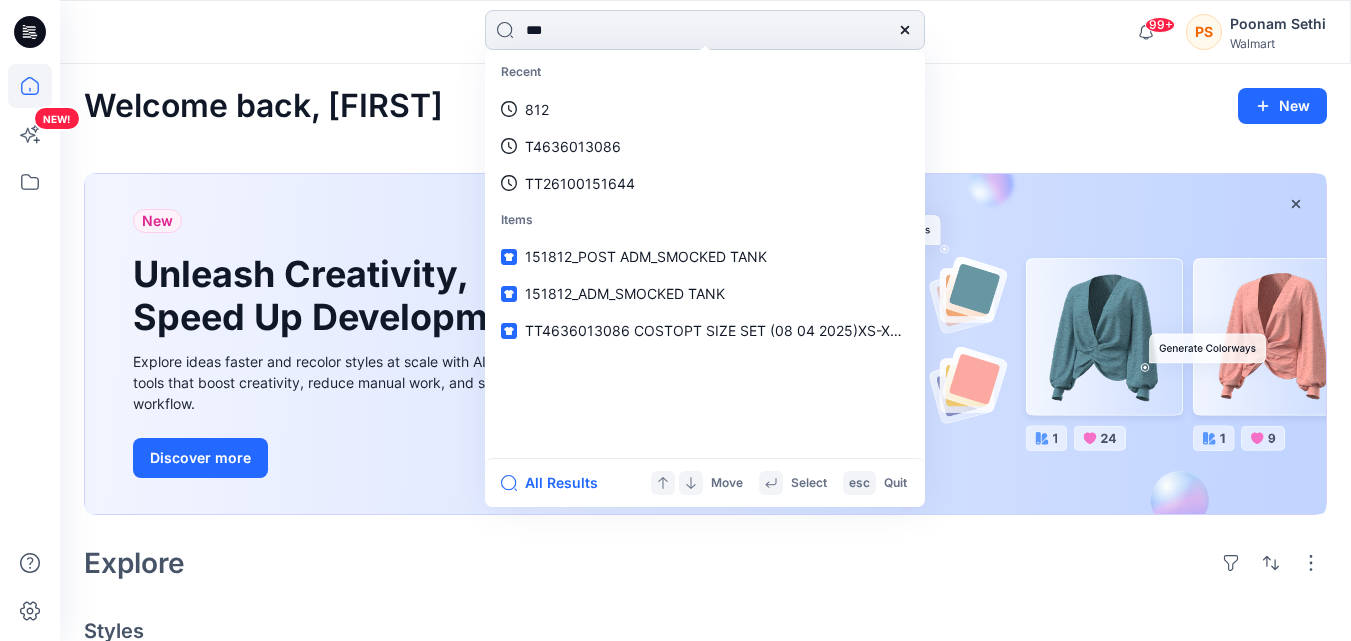 type on "***" 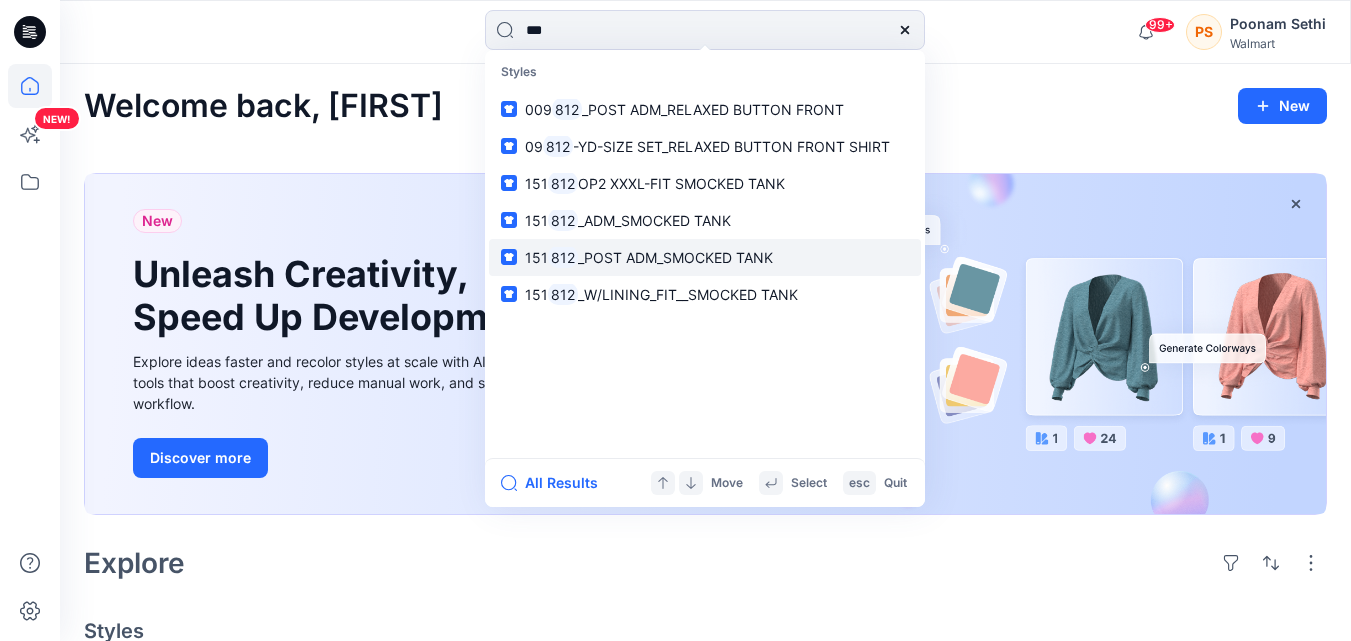 click on "151 812 _POST ADM_SMOCKED TANK" at bounding box center [649, 257] 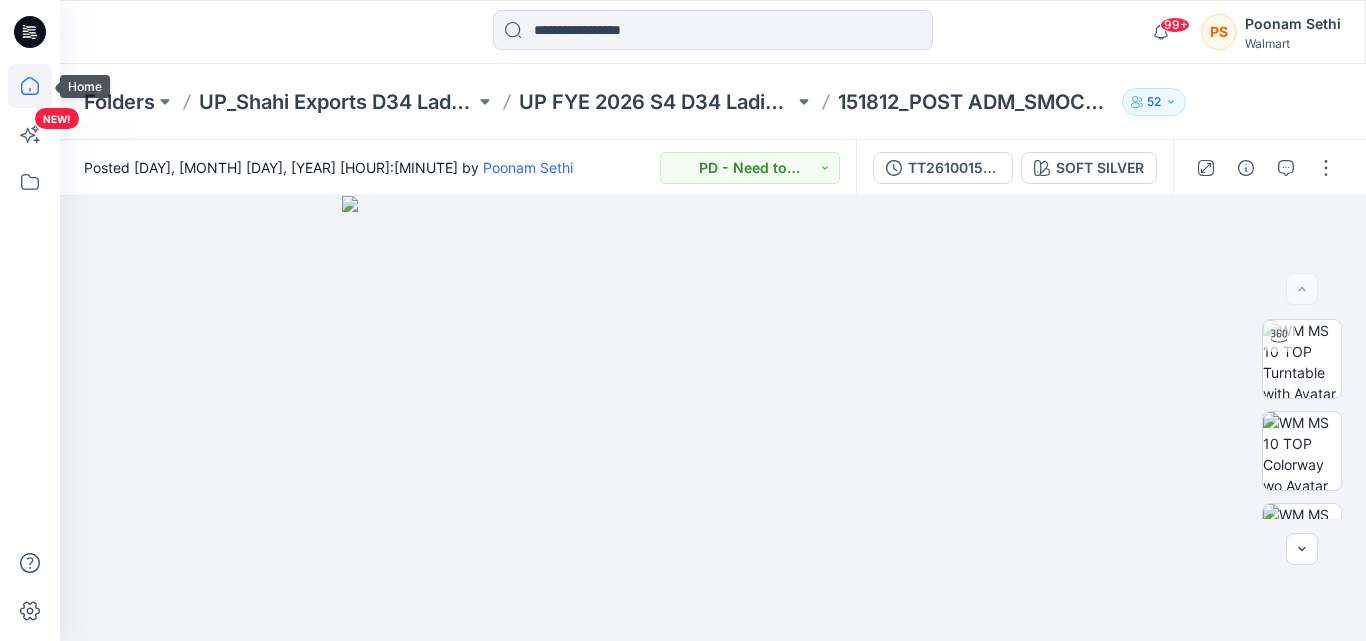click 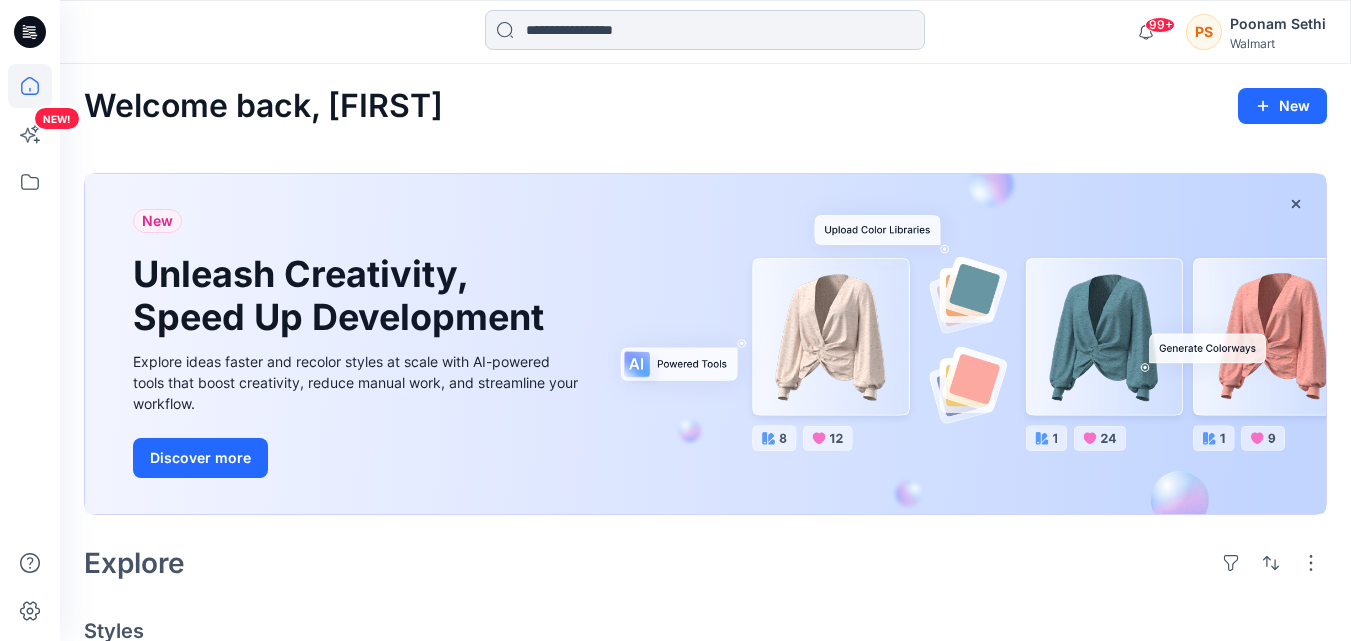 click at bounding box center (705, 30) 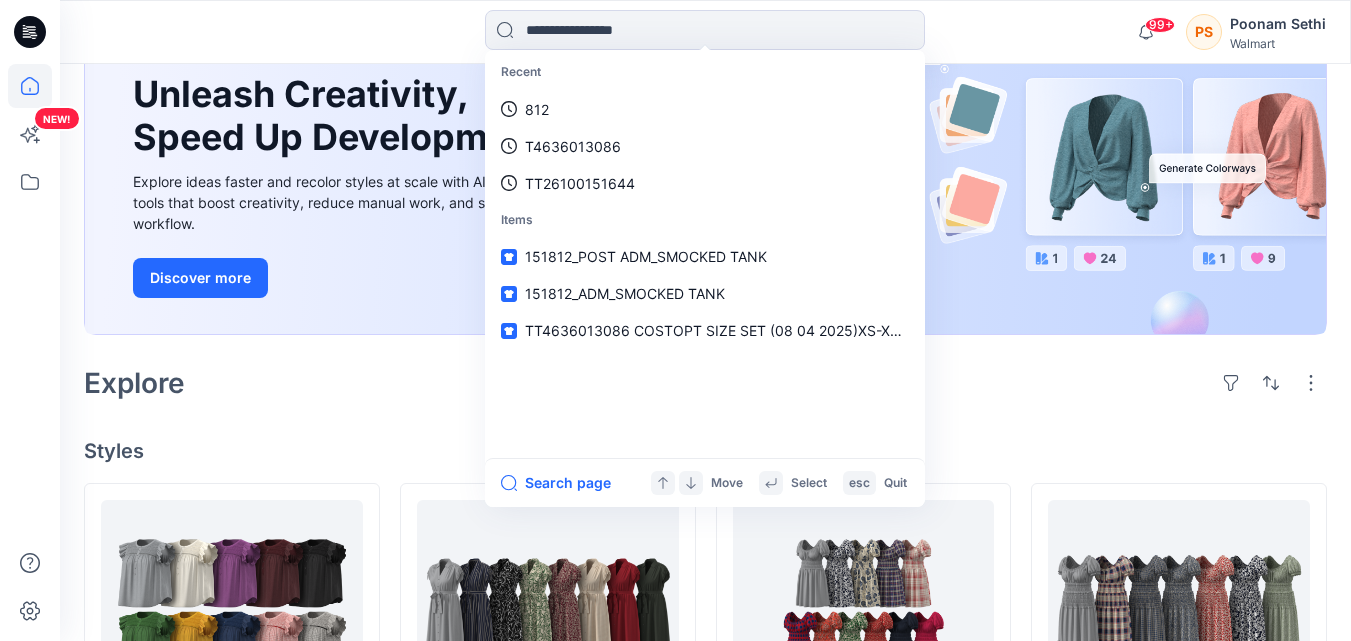 scroll, scrollTop: 200, scrollLeft: 0, axis: vertical 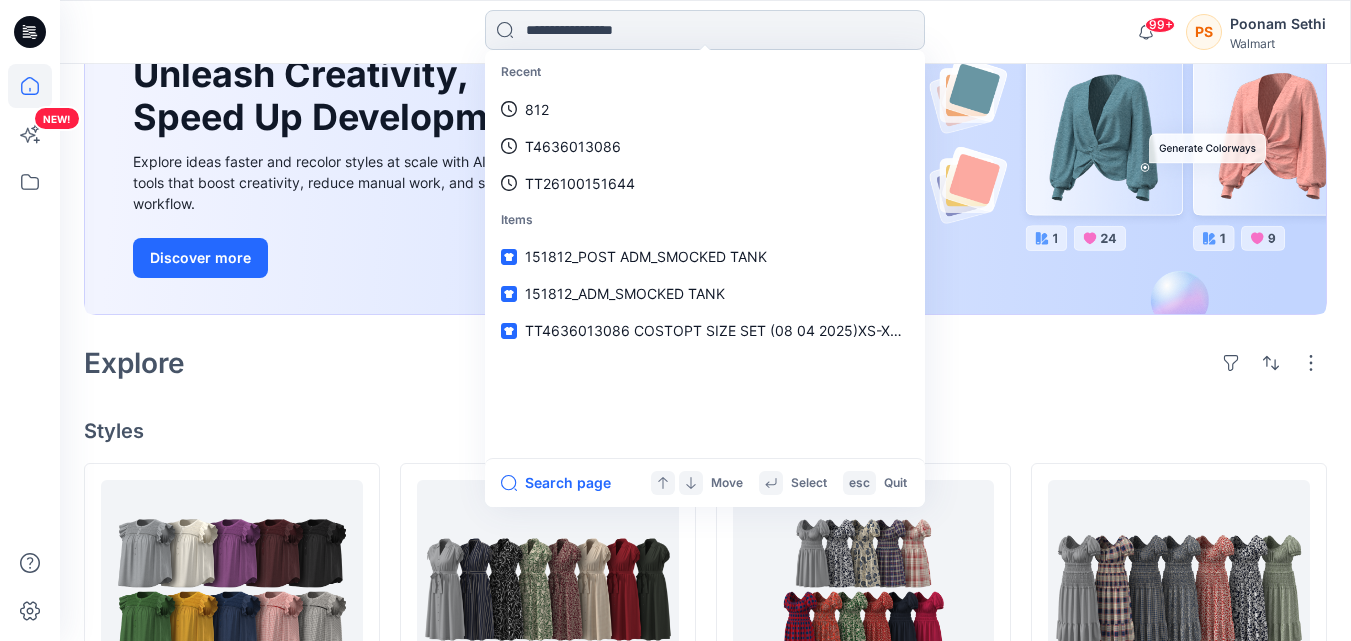 click at bounding box center (705, 30) 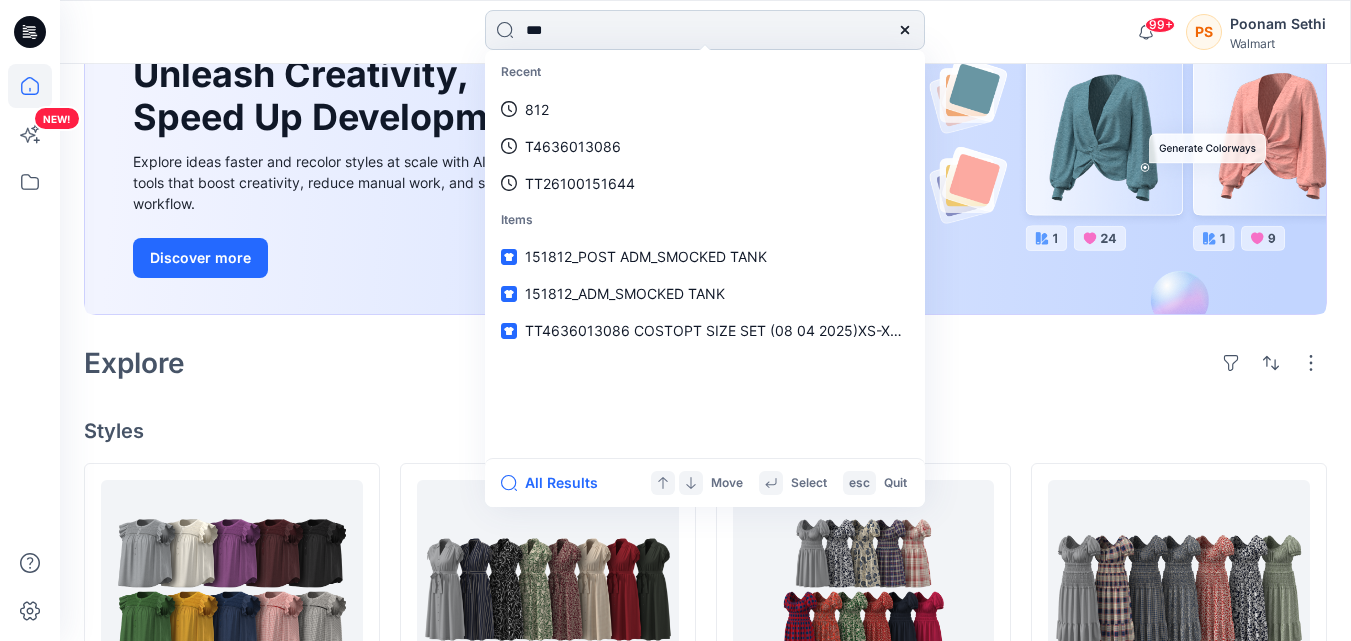 type on "***" 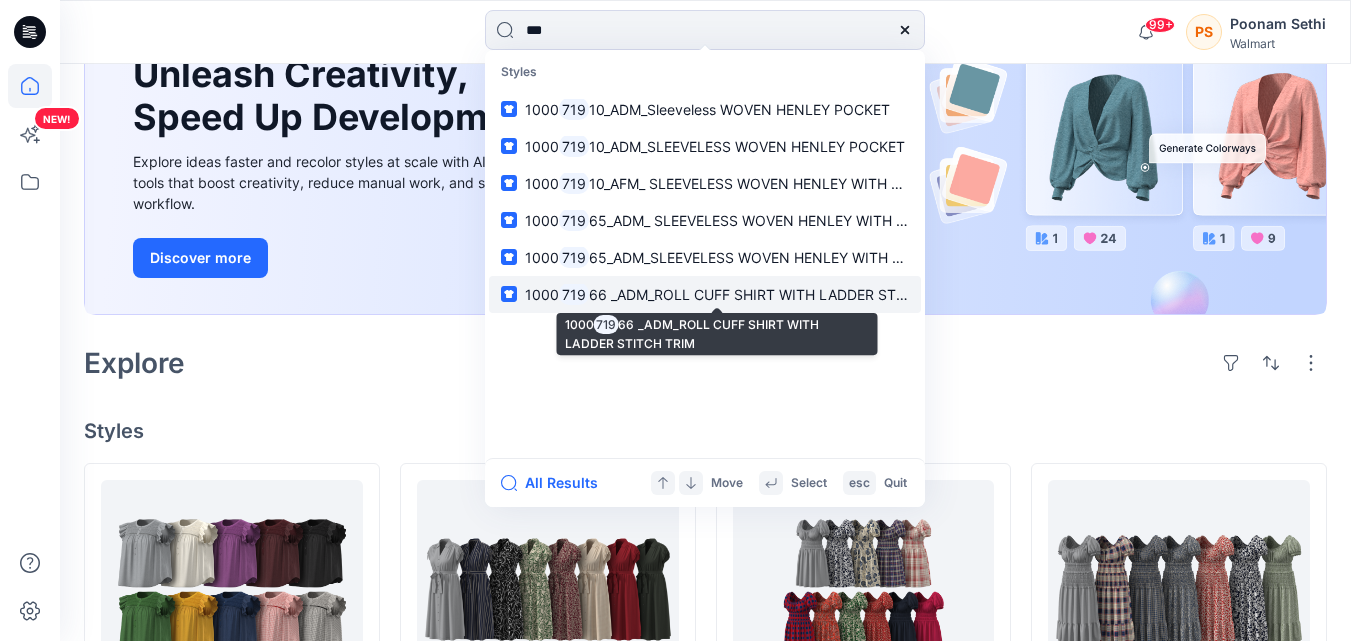click on "66 _ADM_ROLL CUFF SHIRT WITH LADDER STITCH TRIM" at bounding box center (778, 294) 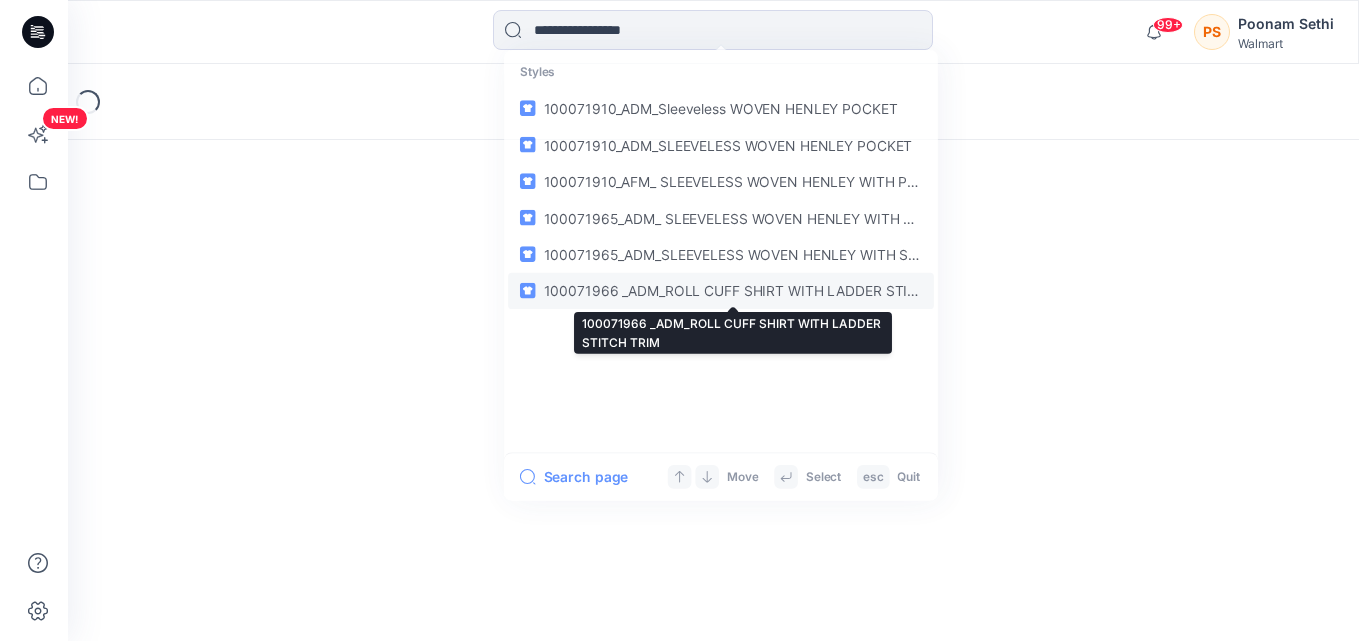 scroll, scrollTop: 0, scrollLeft: 0, axis: both 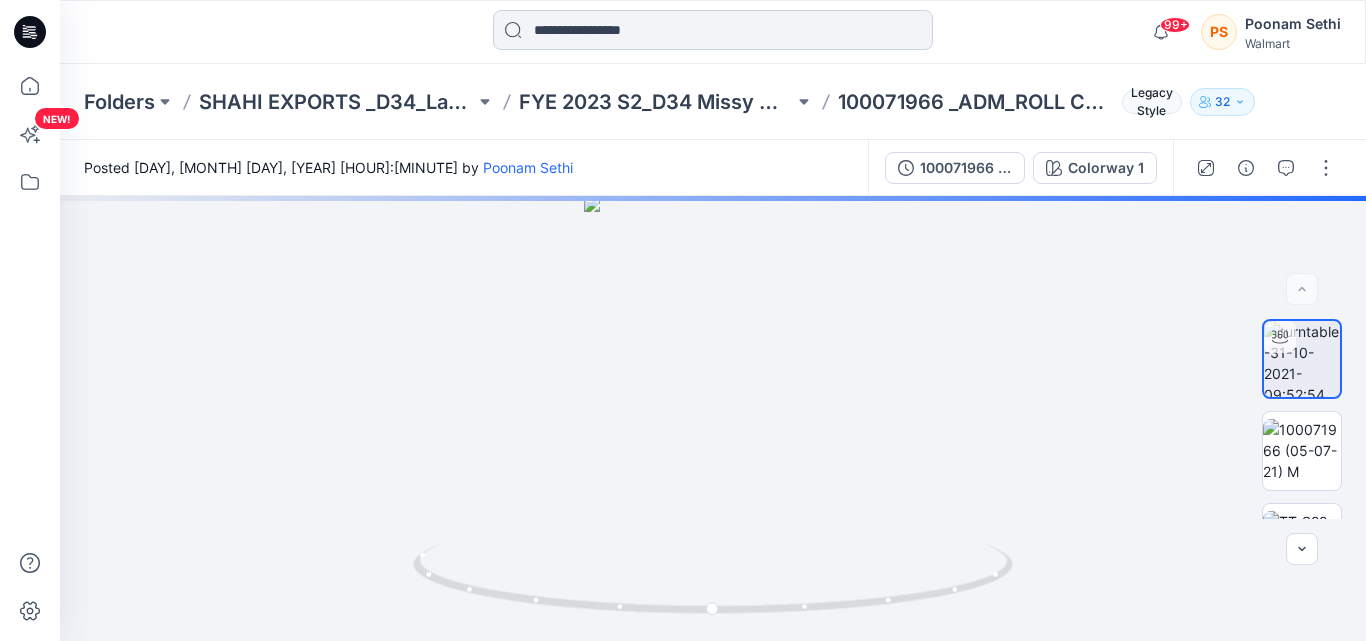 click at bounding box center [713, 30] 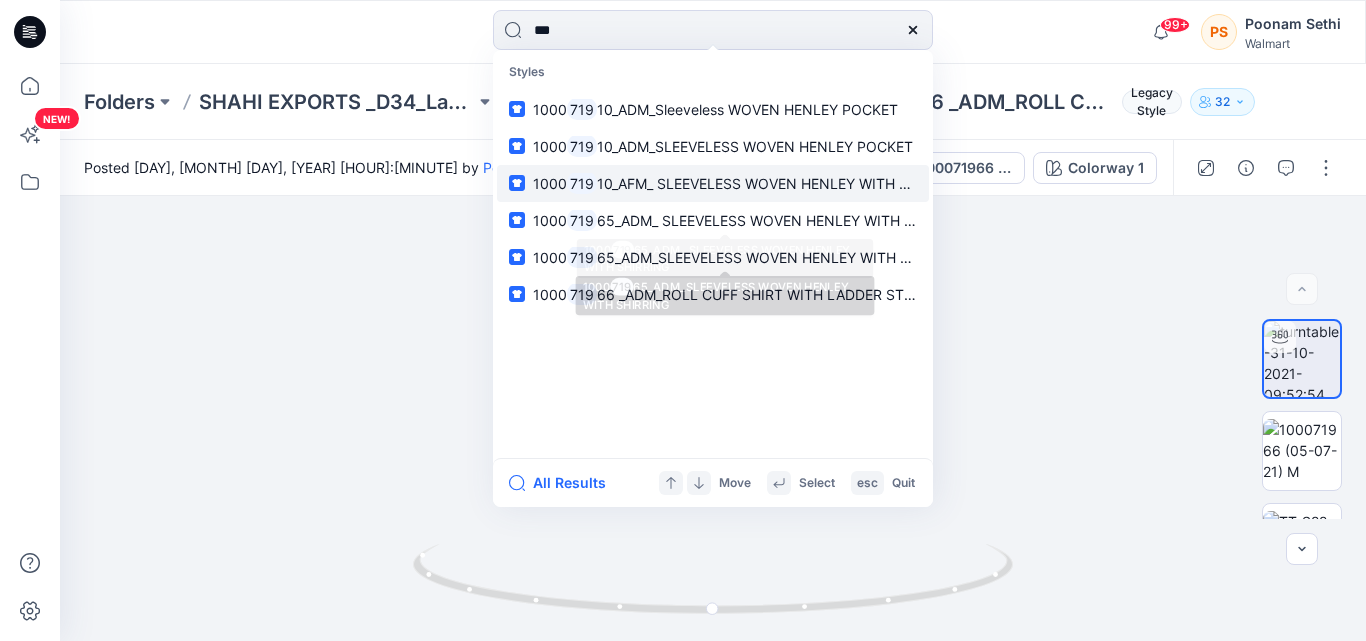 type on "***" 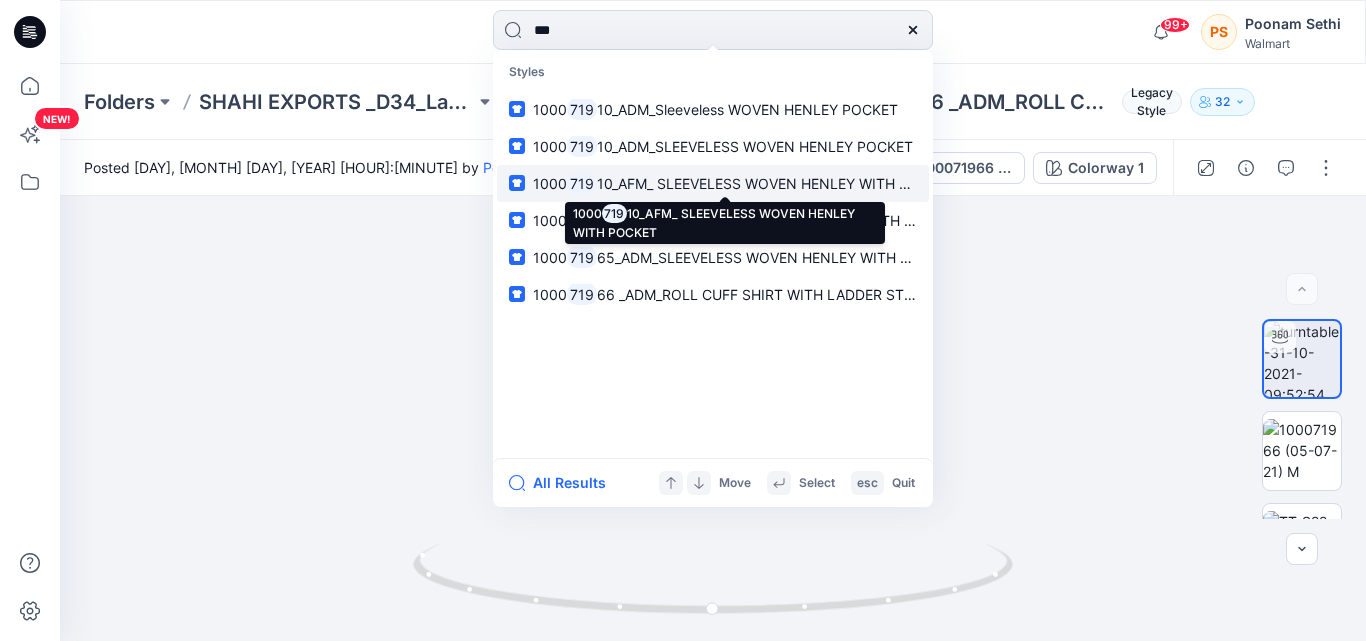 click on "10_AFM_ SLEEVELESS WOVEN HENLEY WITH POCKET" at bounding box center (776, 183) 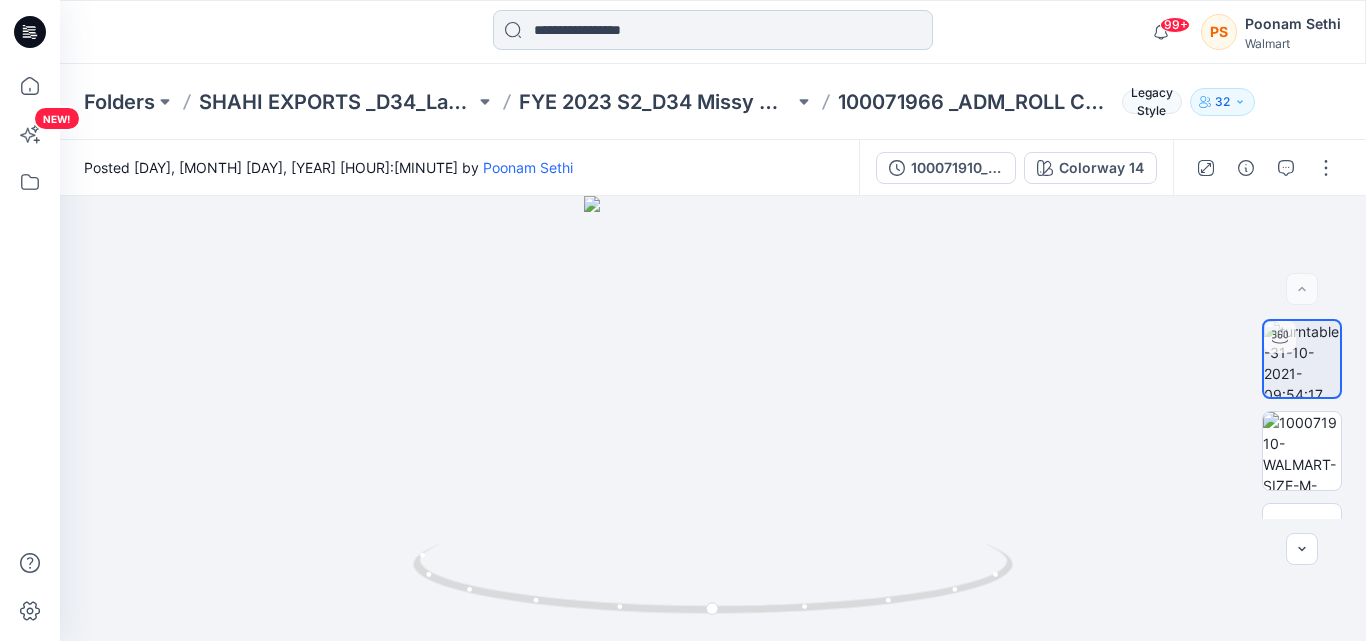 click at bounding box center [713, 30] 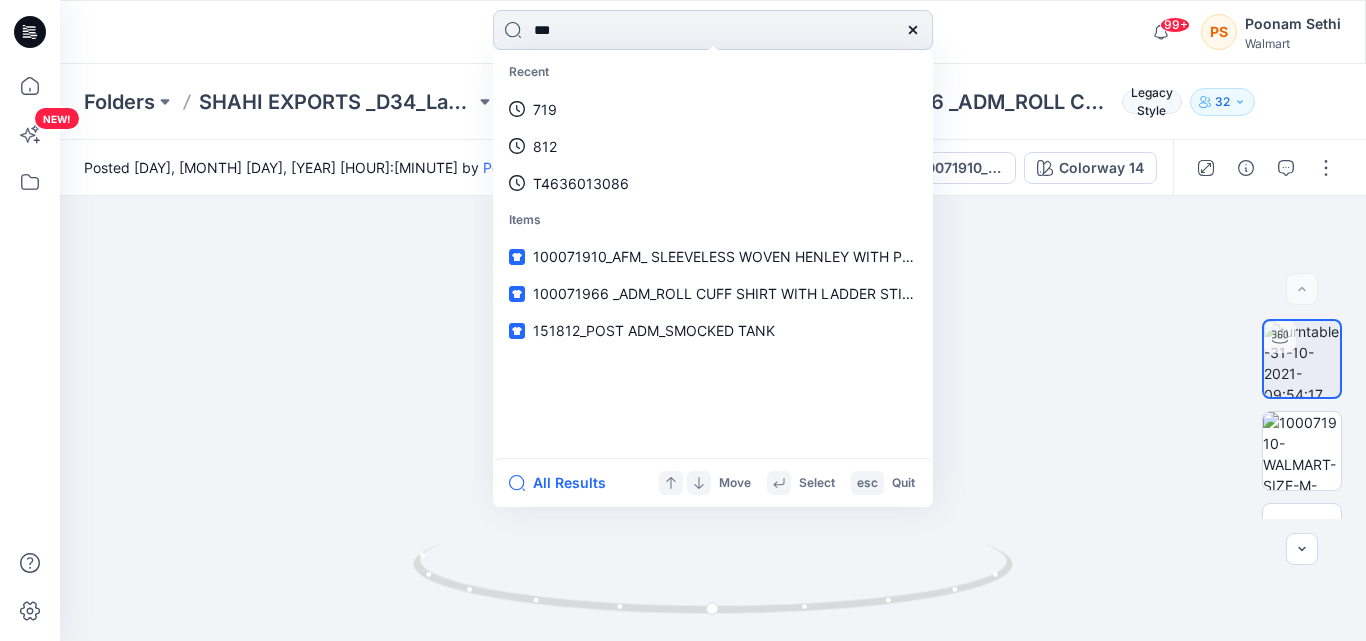 type on "***" 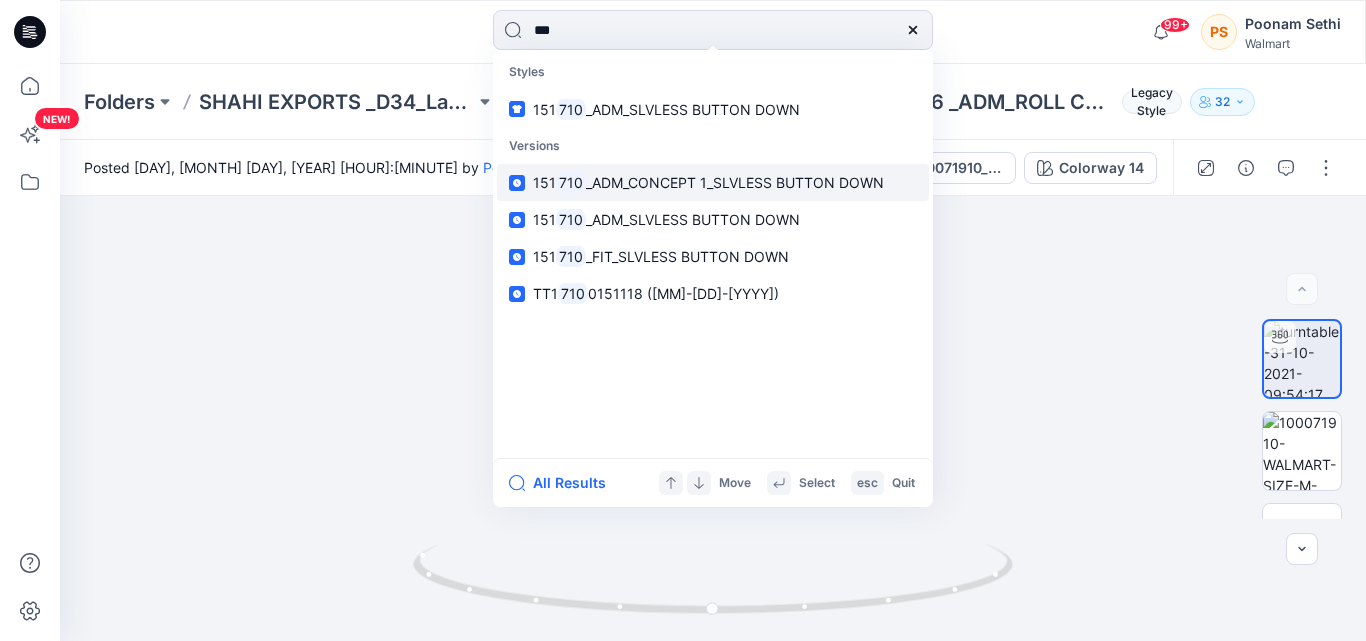click on "_ADM_CONCEPT 1_SLVLESS BUTTON DOWN" at bounding box center [735, 182] 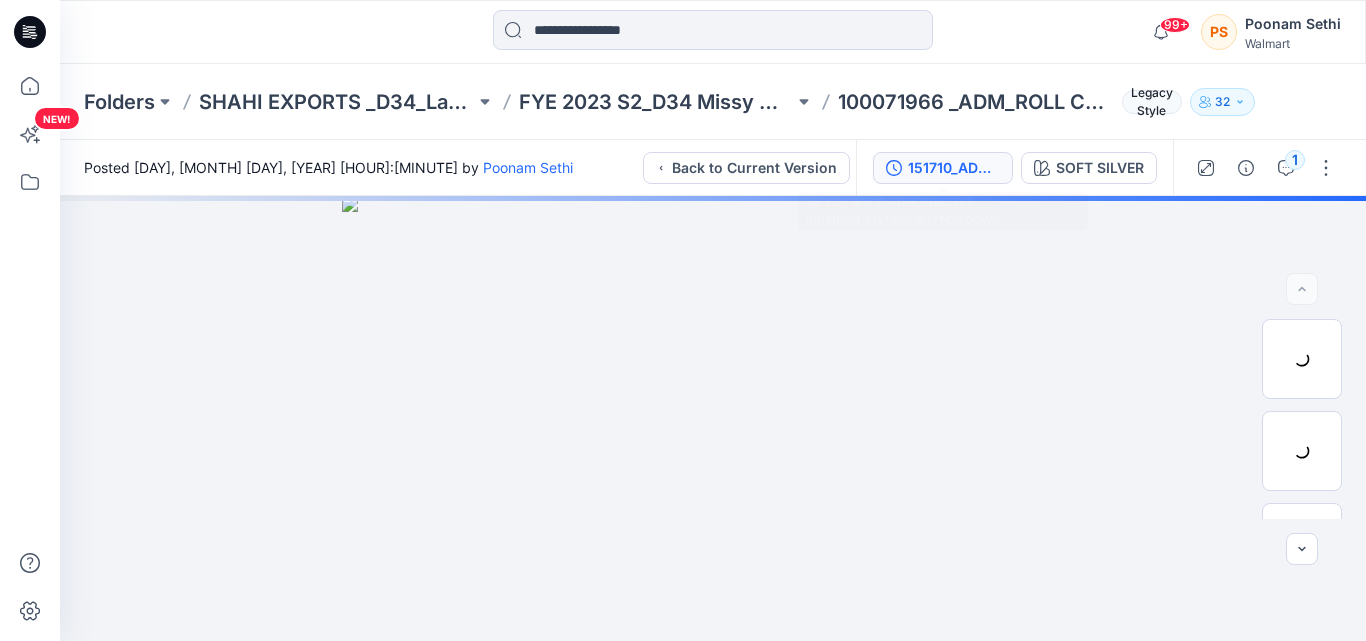 click on "151710_ADM_CONCEPT 1_SLVLESS BUTTON DOWN" at bounding box center [954, 168] 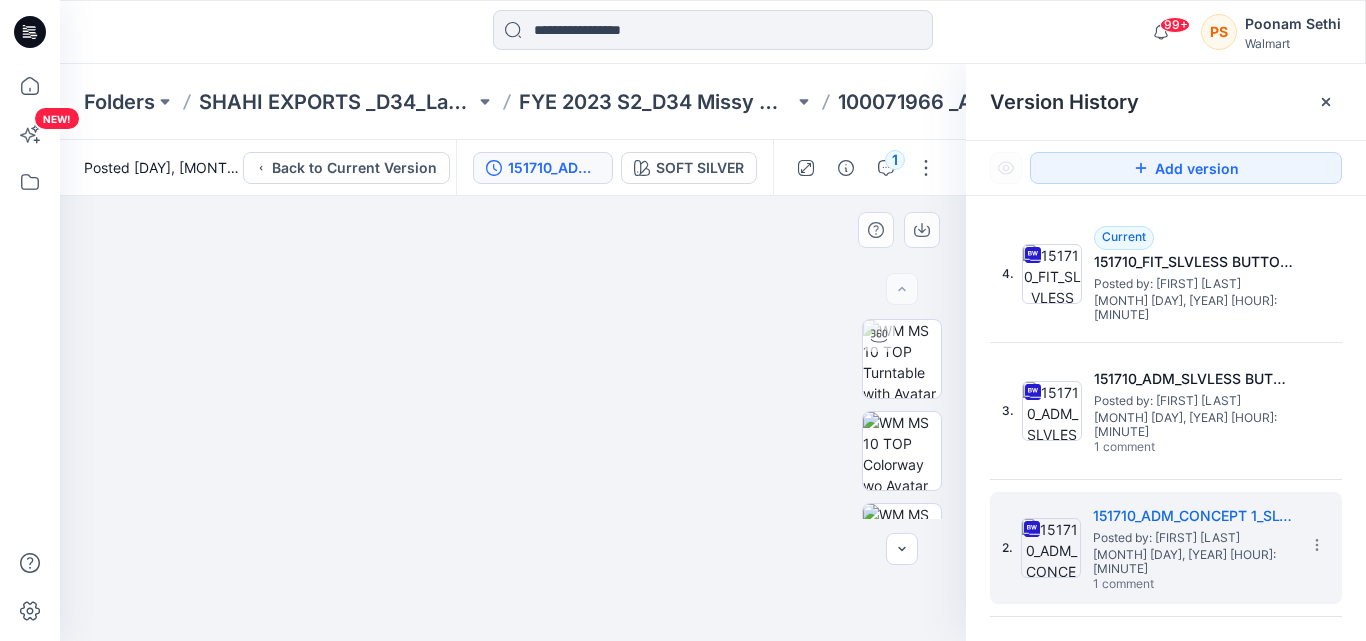 click at bounding box center (513, 380) 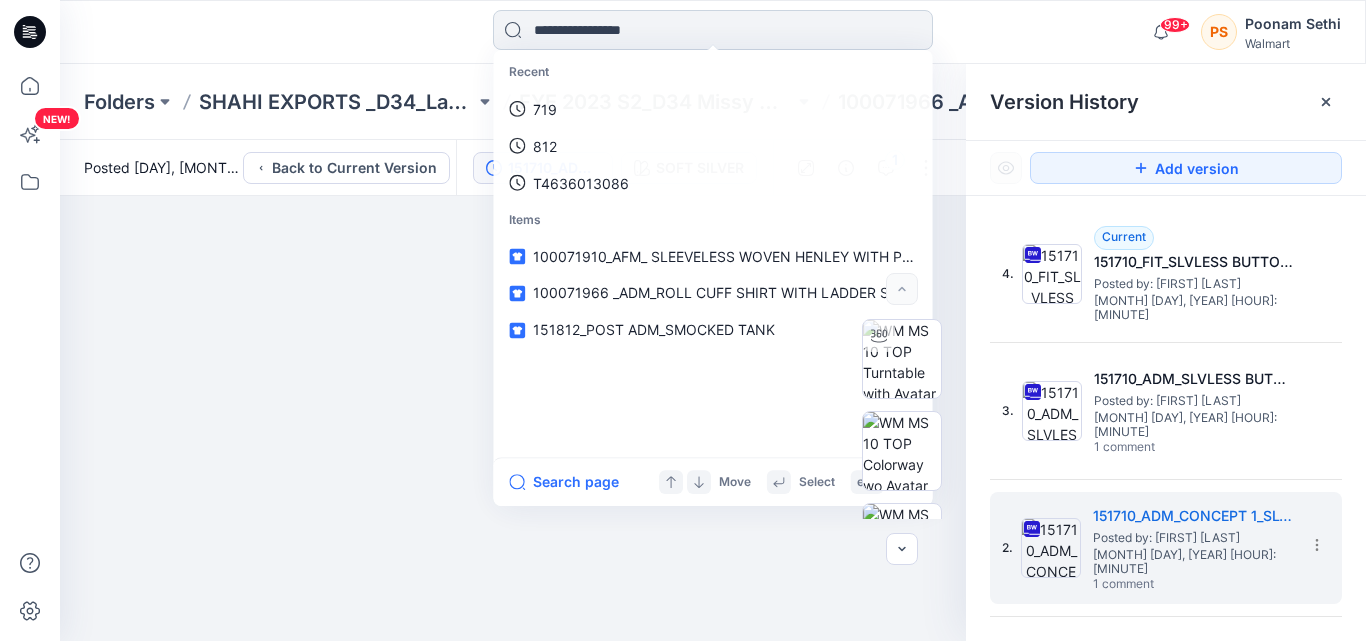 click at bounding box center (713, 30) 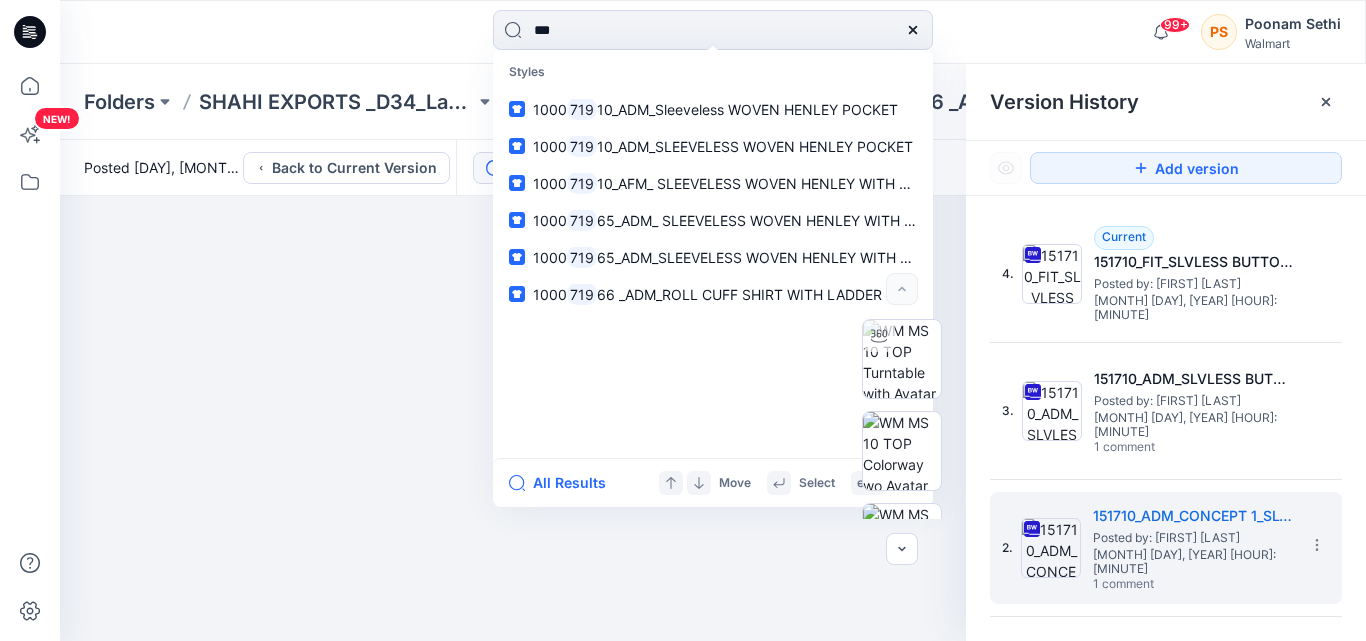 drag, startPoint x: 623, startPoint y: 27, endPoint x: 391, endPoint y: 38, distance: 232.26064 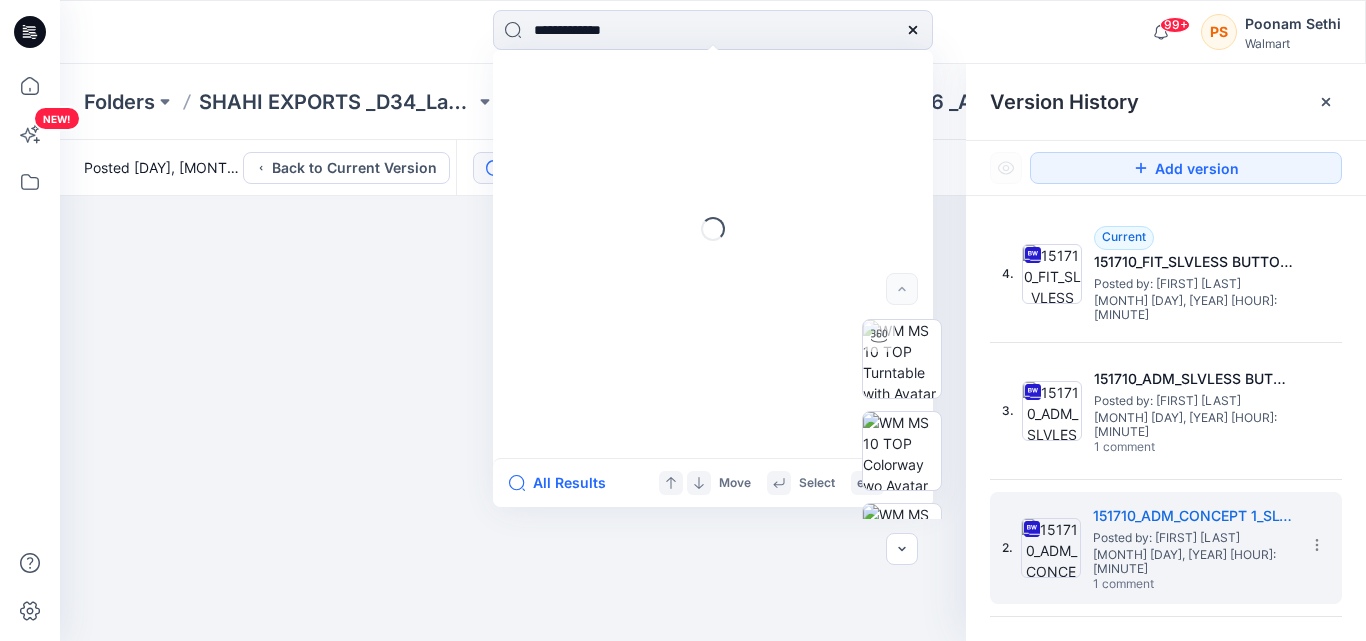 type on "**********" 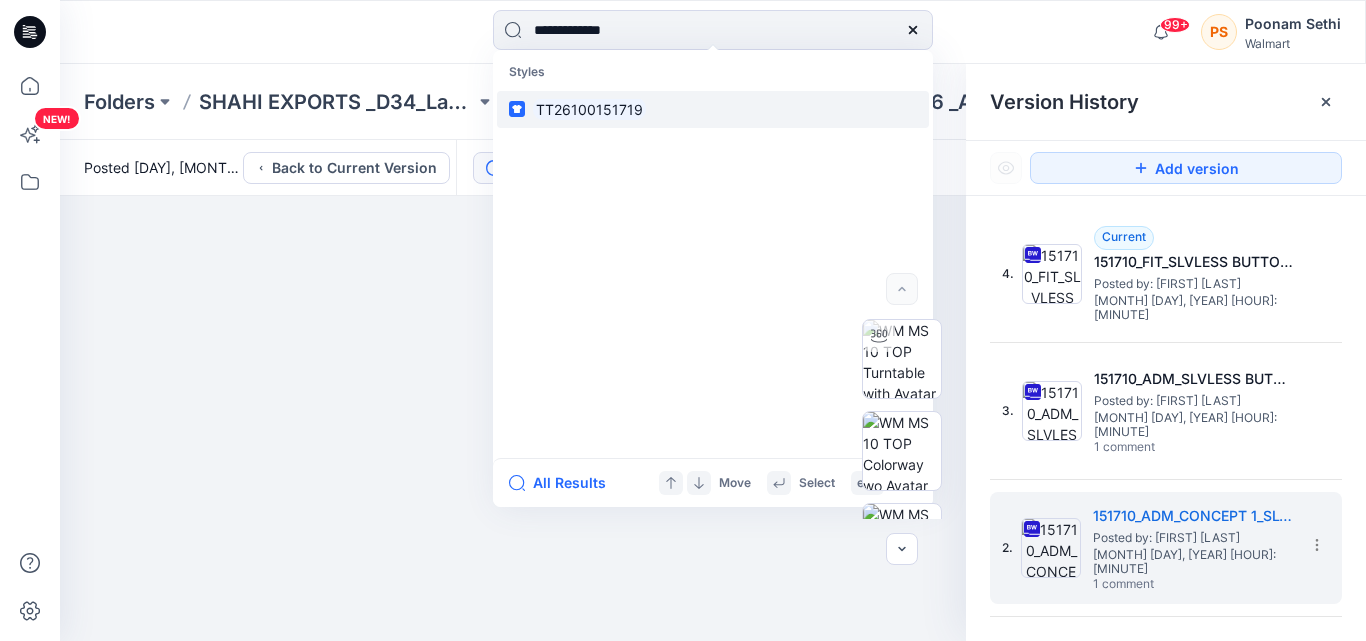 click on "TT26100151719" at bounding box center (713, 109) 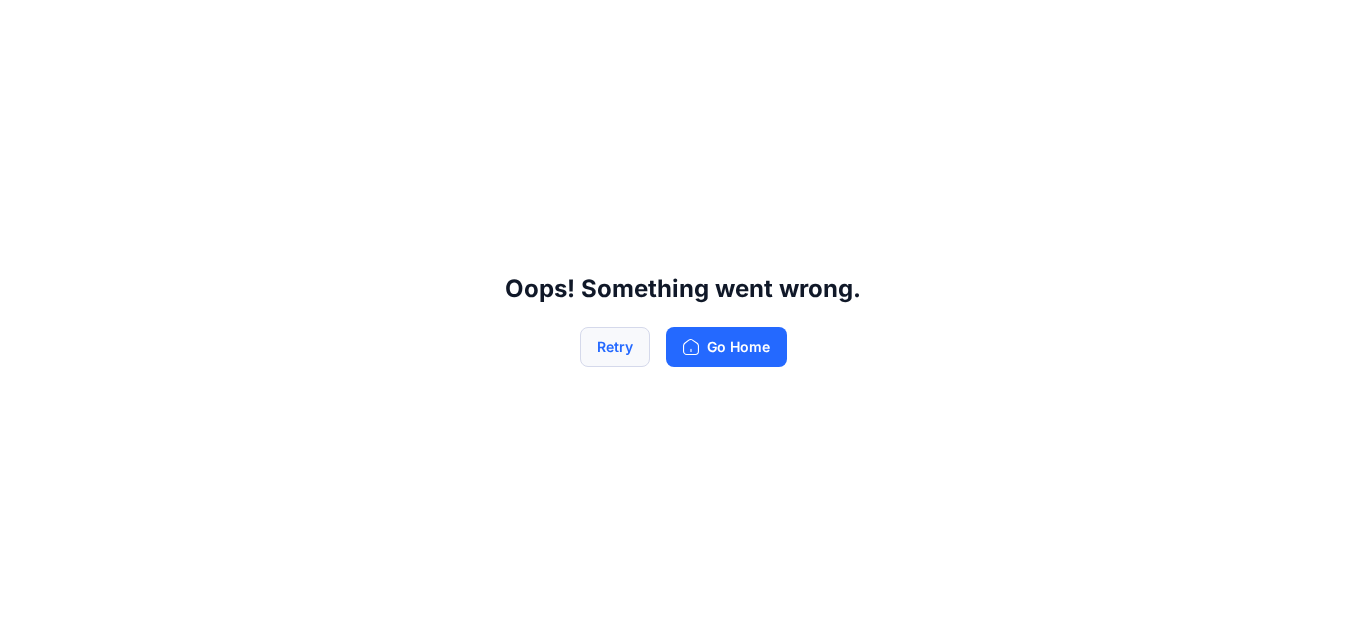 click on "Retry" at bounding box center (615, 347) 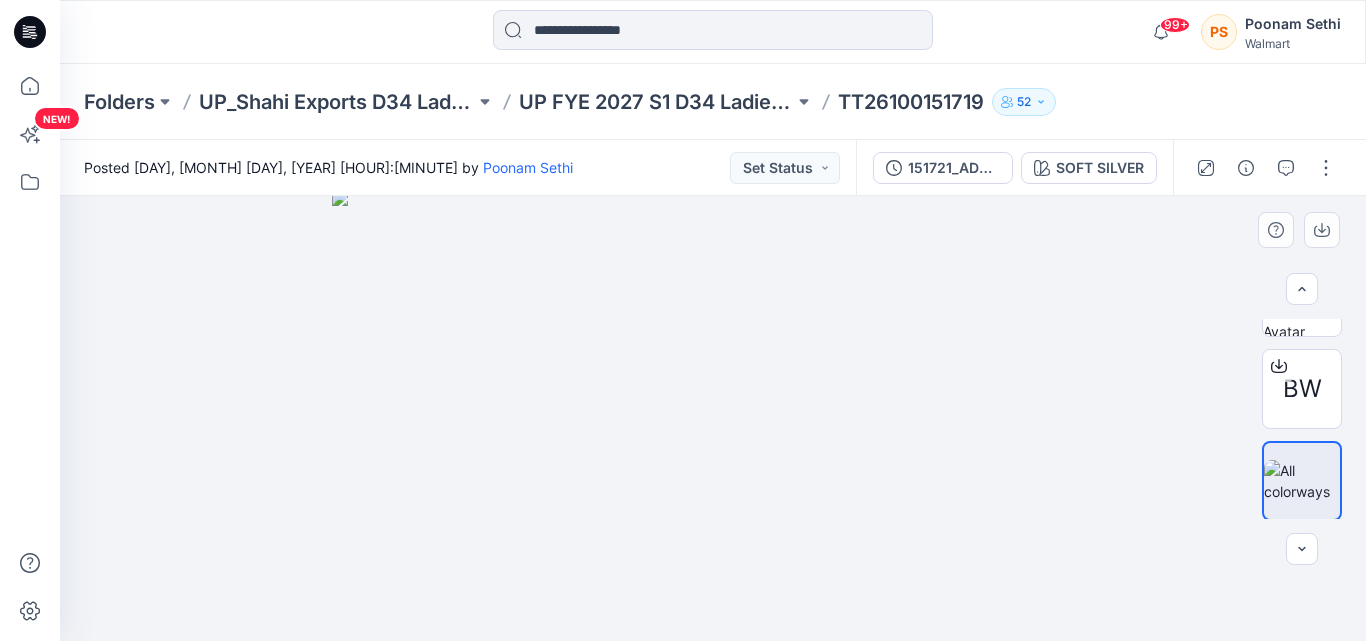 scroll, scrollTop: 340, scrollLeft: 0, axis: vertical 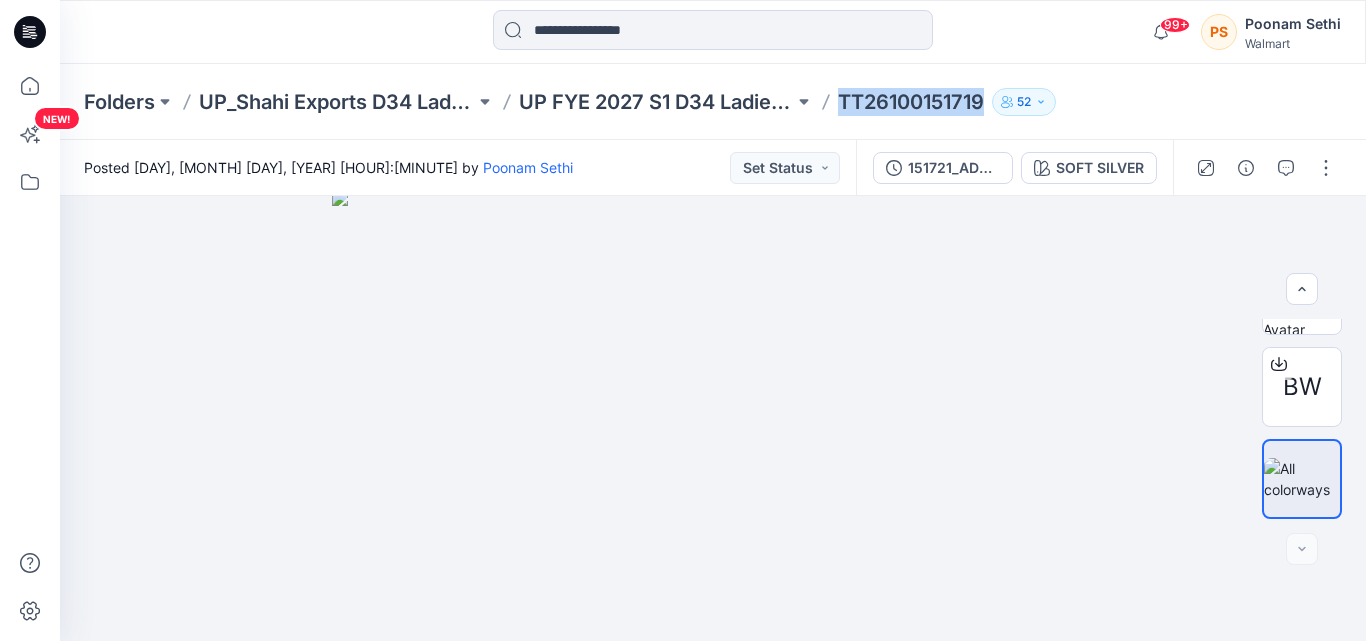 drag, startPoint x: 835, startPoint y: 103, endPoint x: 997, endPoint y: 119, distance: 162.78821 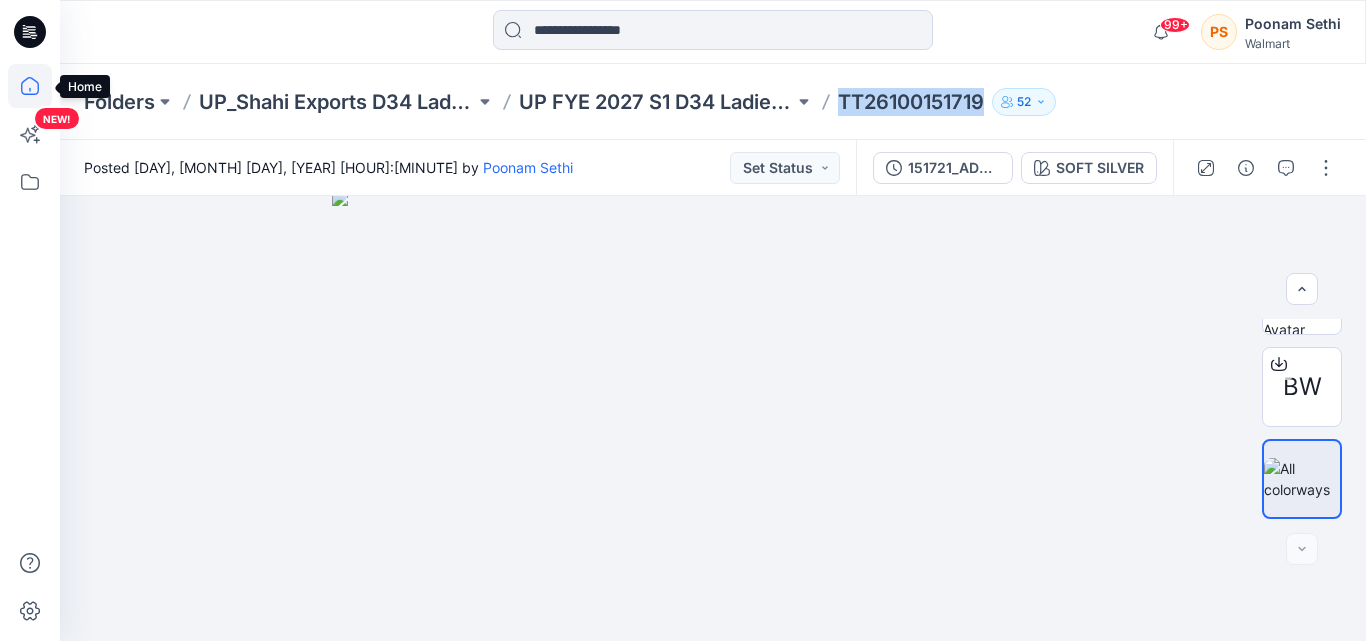 click 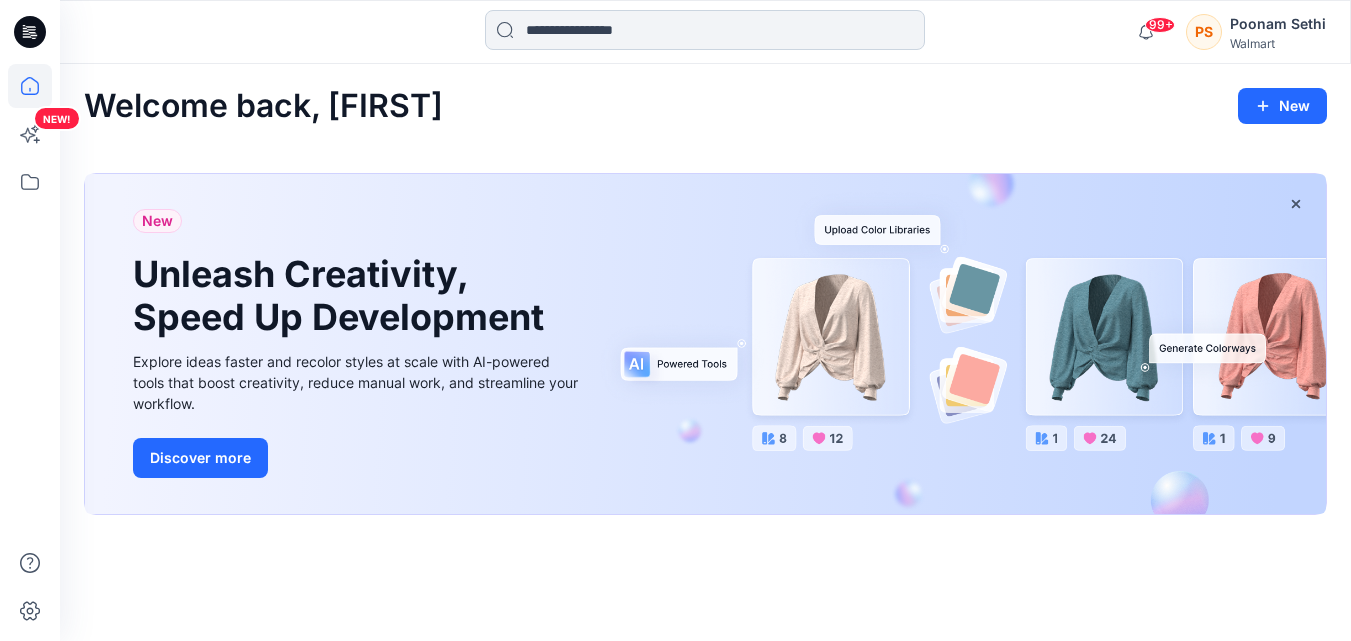 click at bounding box center [705, 30] 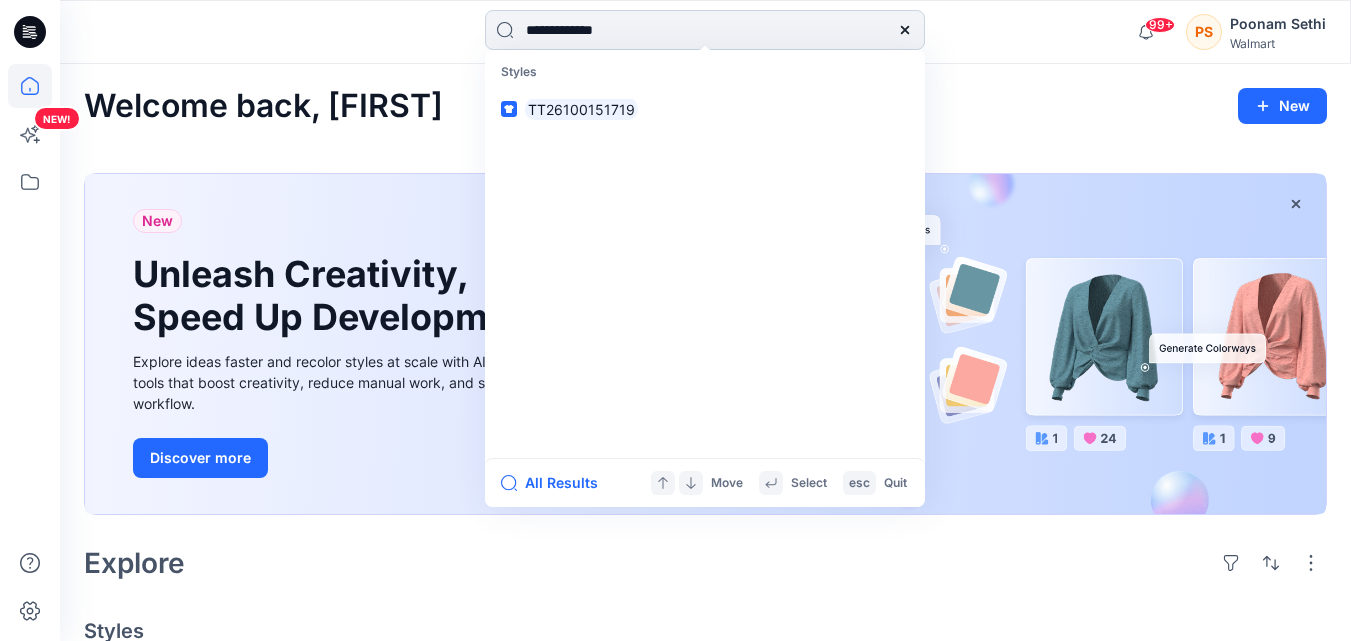 type on "**********" 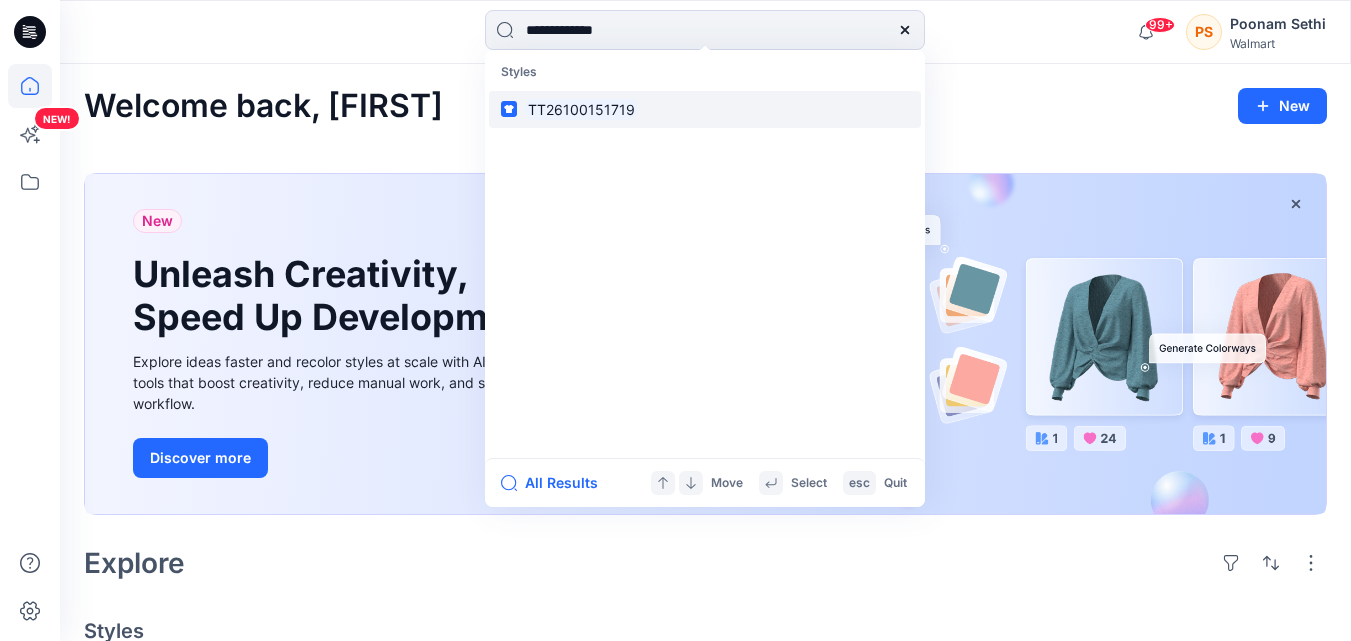 click on "TT26100151719" at bounding box center [705, 109] 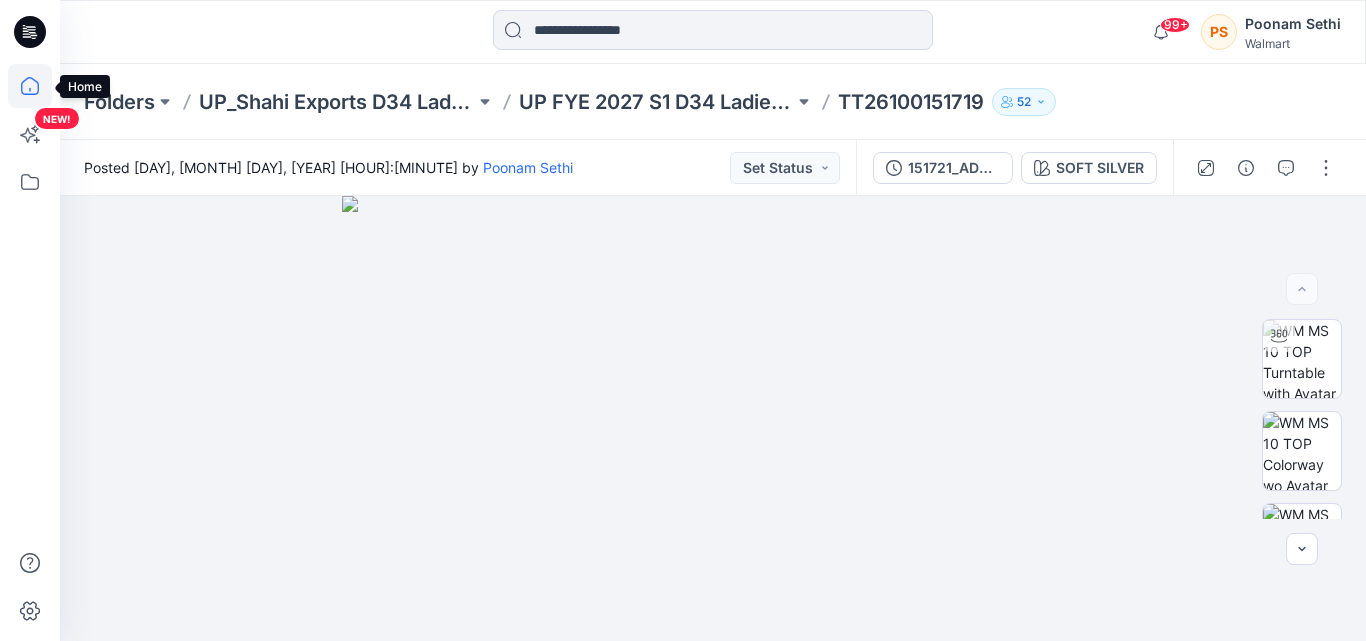 click 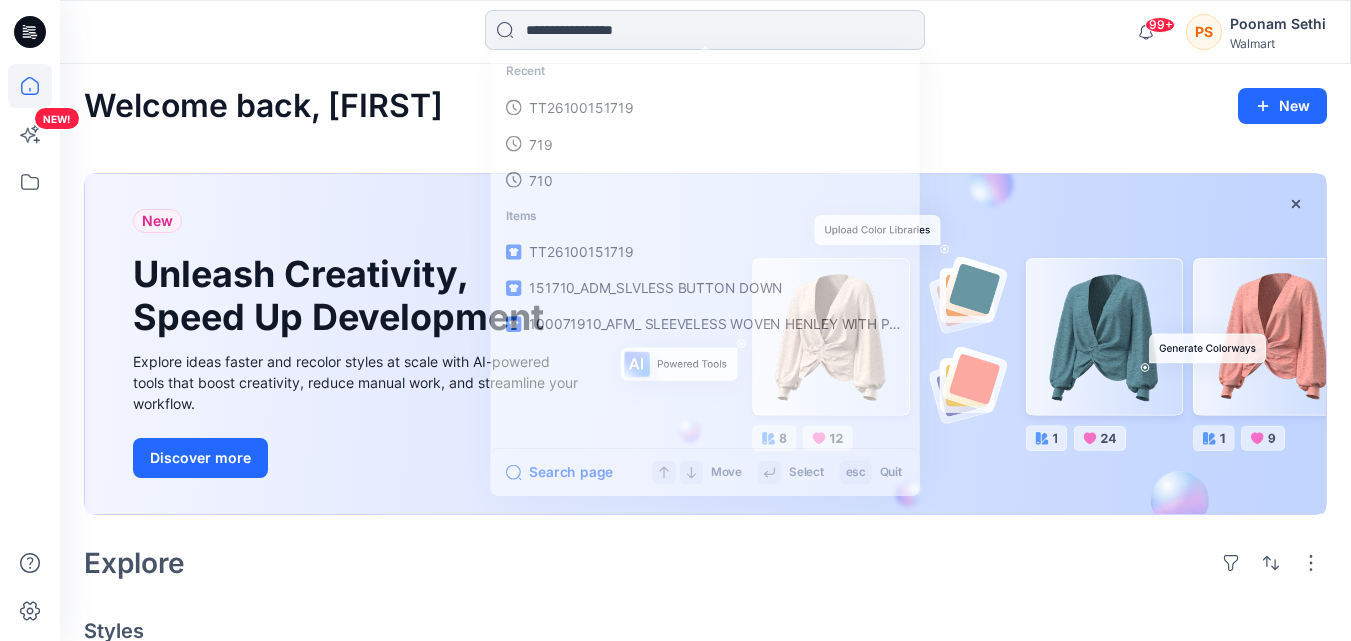 click at bounding box center [705, 30] 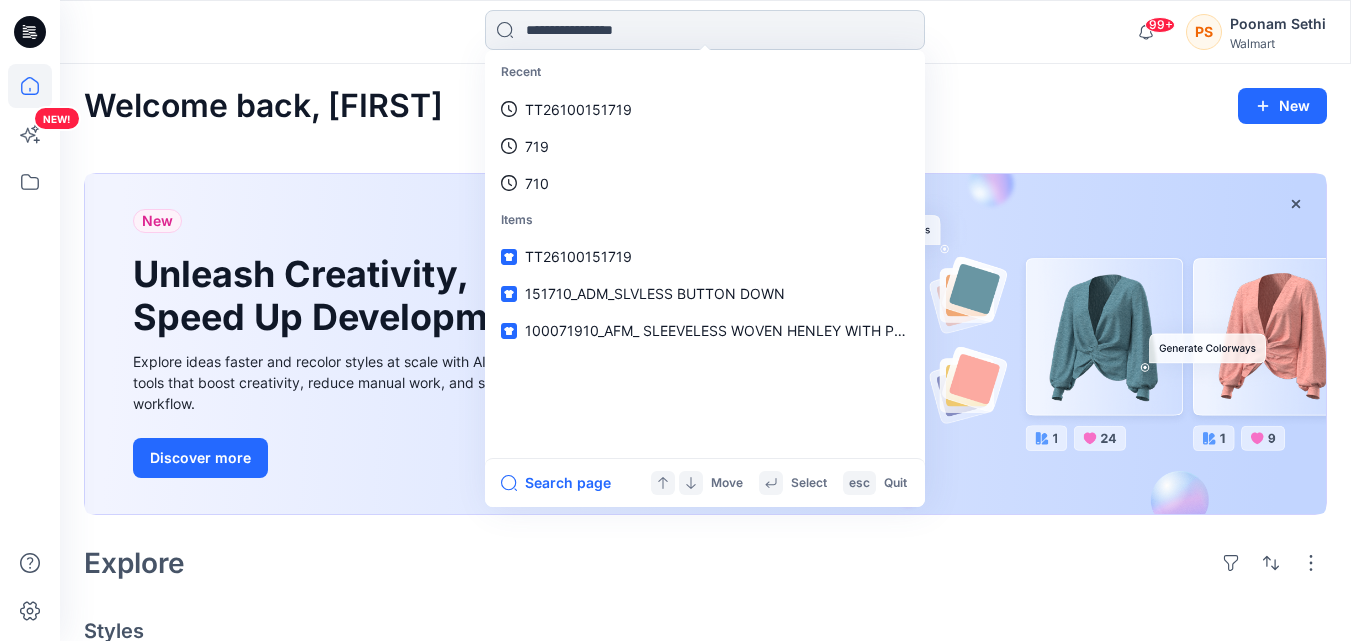 paste on "**********" 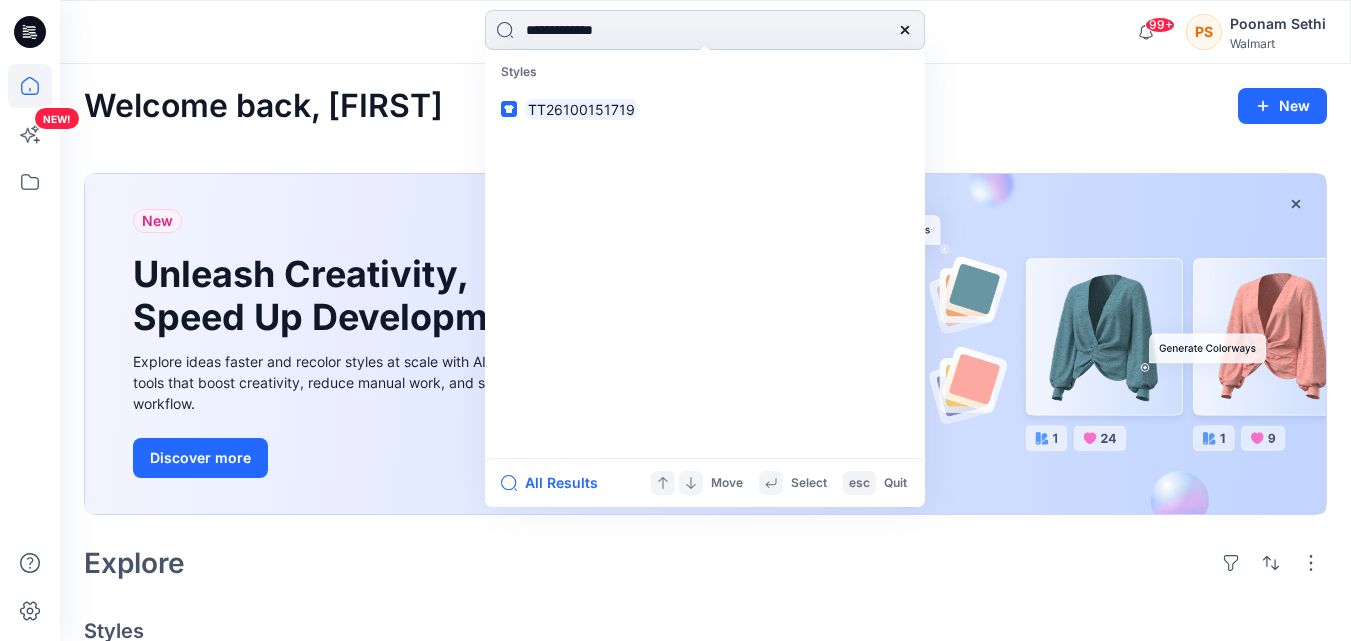 type on "**********" 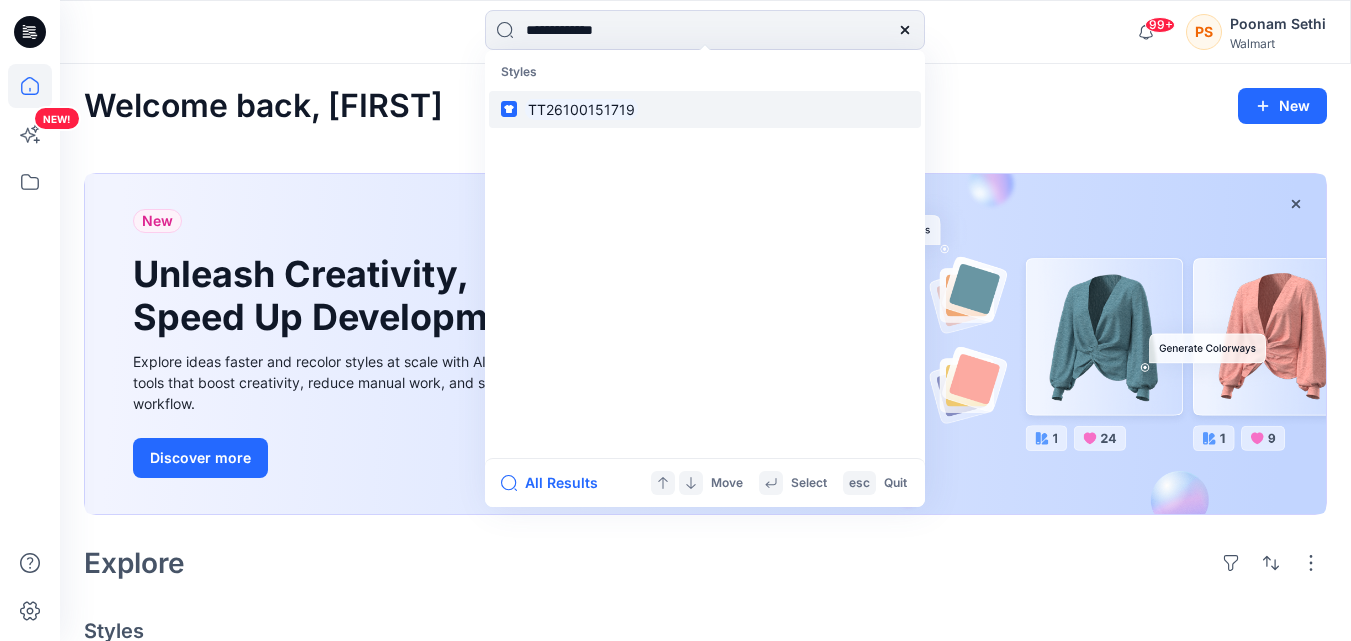 click on "TT26100151719" at bounding box center [705, 109] 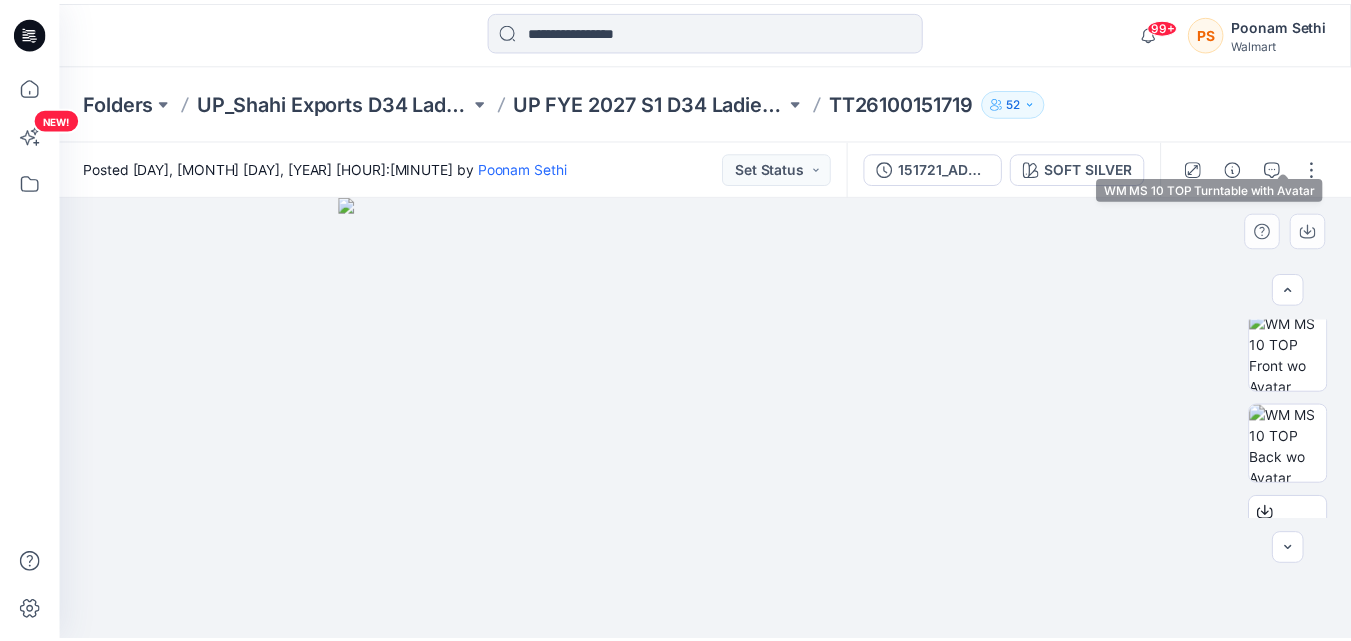 scroll, scrollTop: 340, scrollLeft: 0, axis: vertical 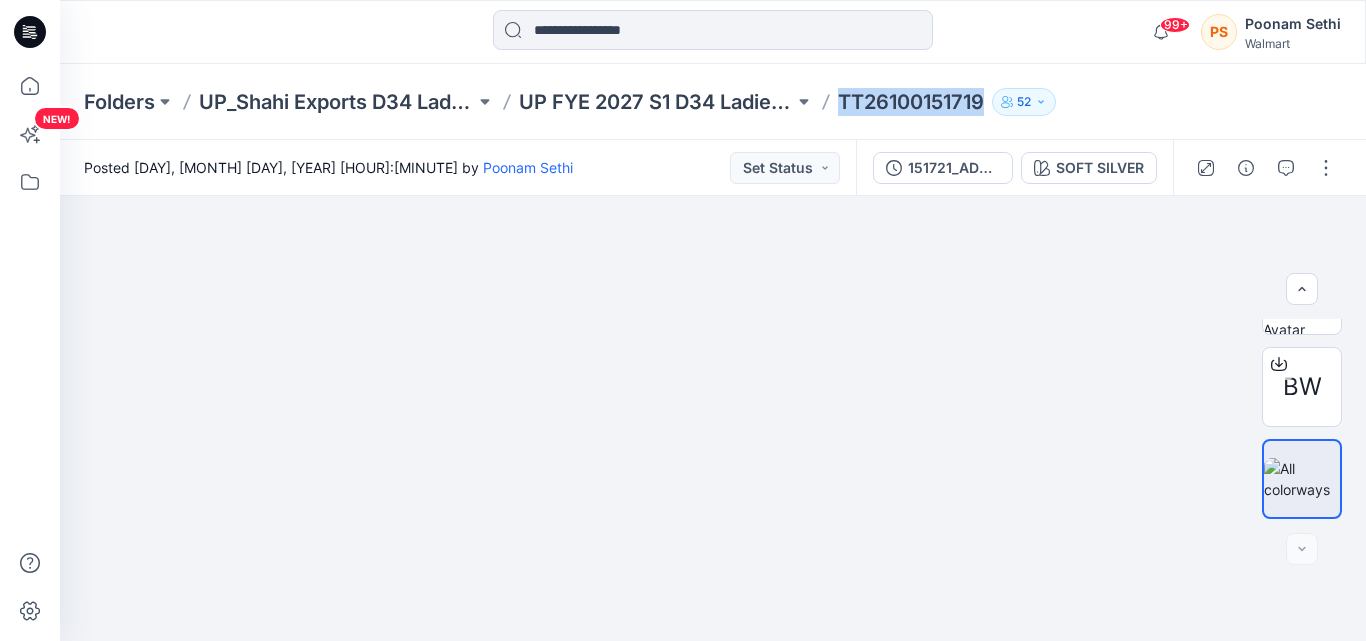 drag, startPoint x: 836, startPoint y: 102, endPoint x: 1026, endPoint y: 92, distance: 190.26297 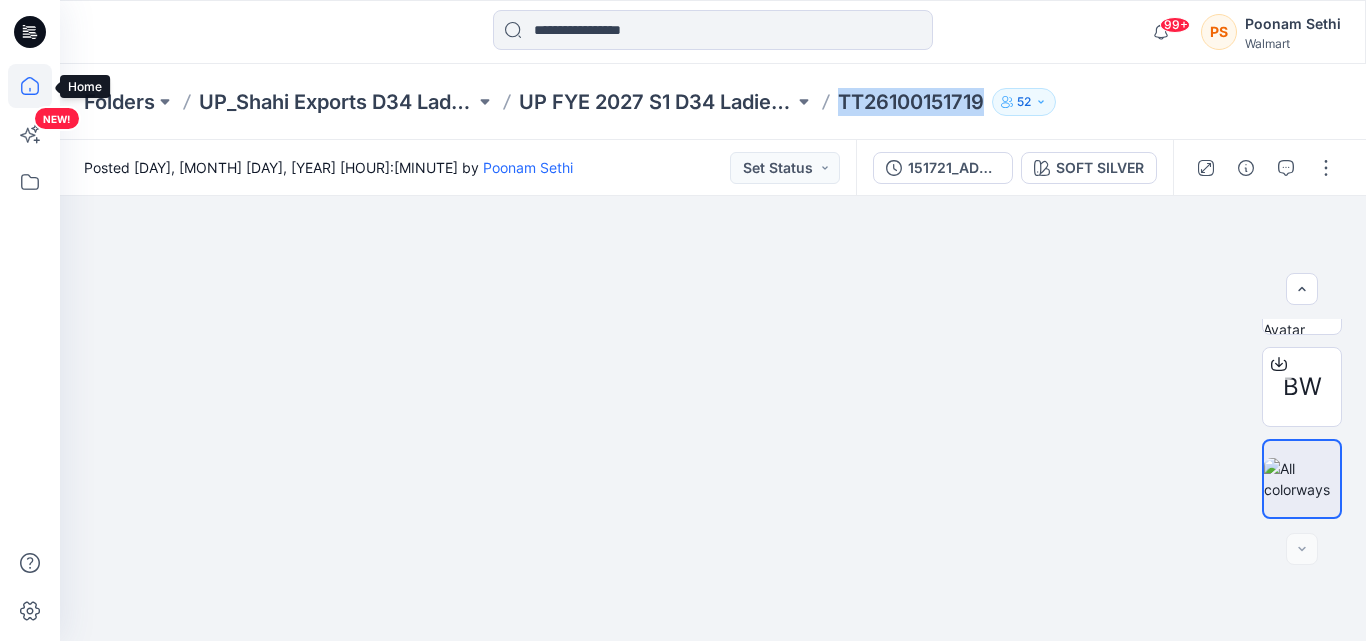 click 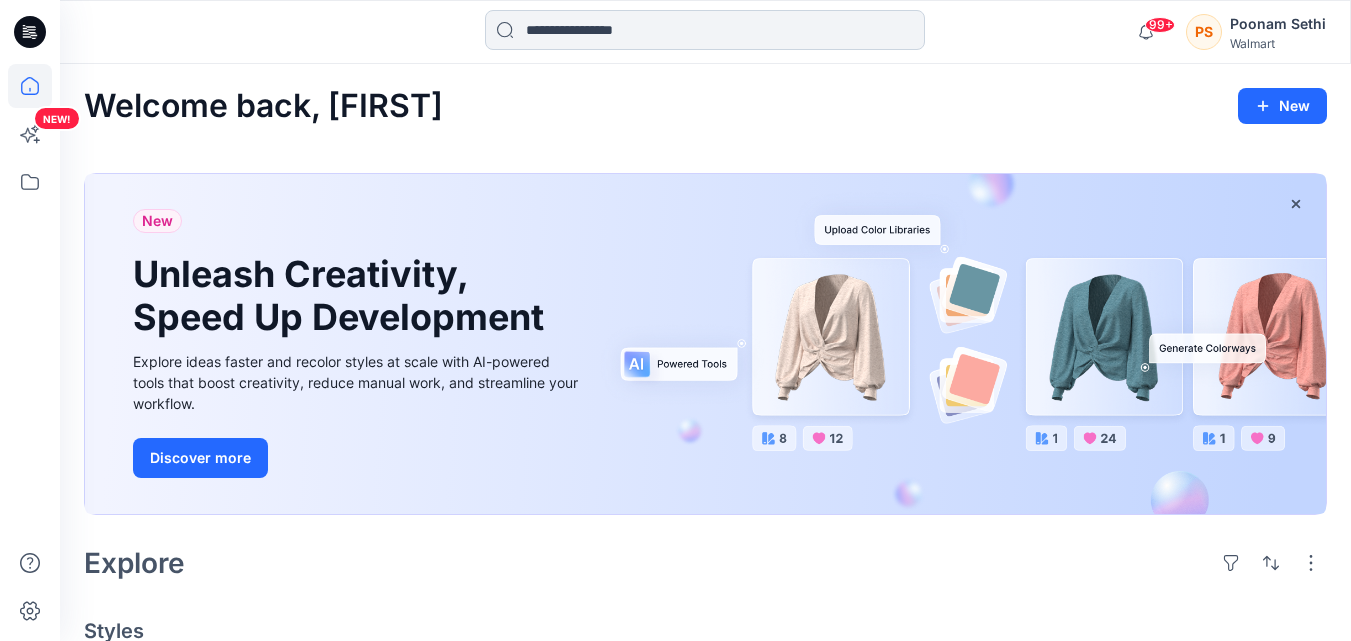 click at bounding box center (705, 30) 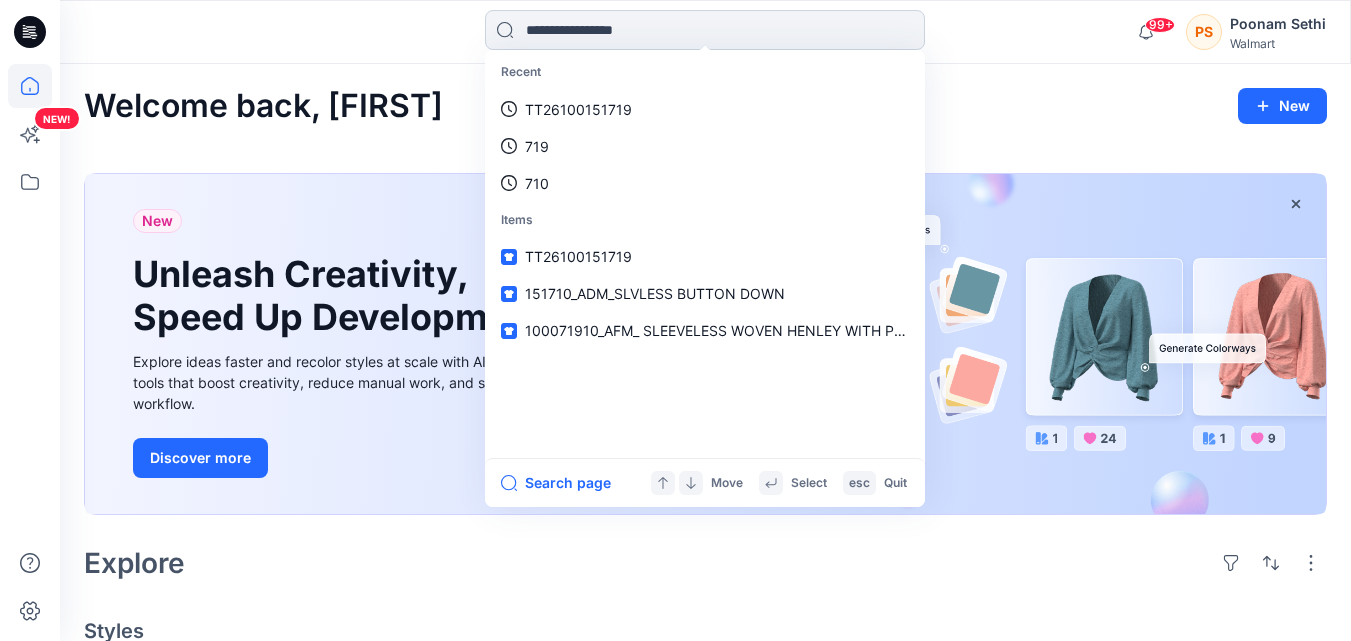 paste on "**********" 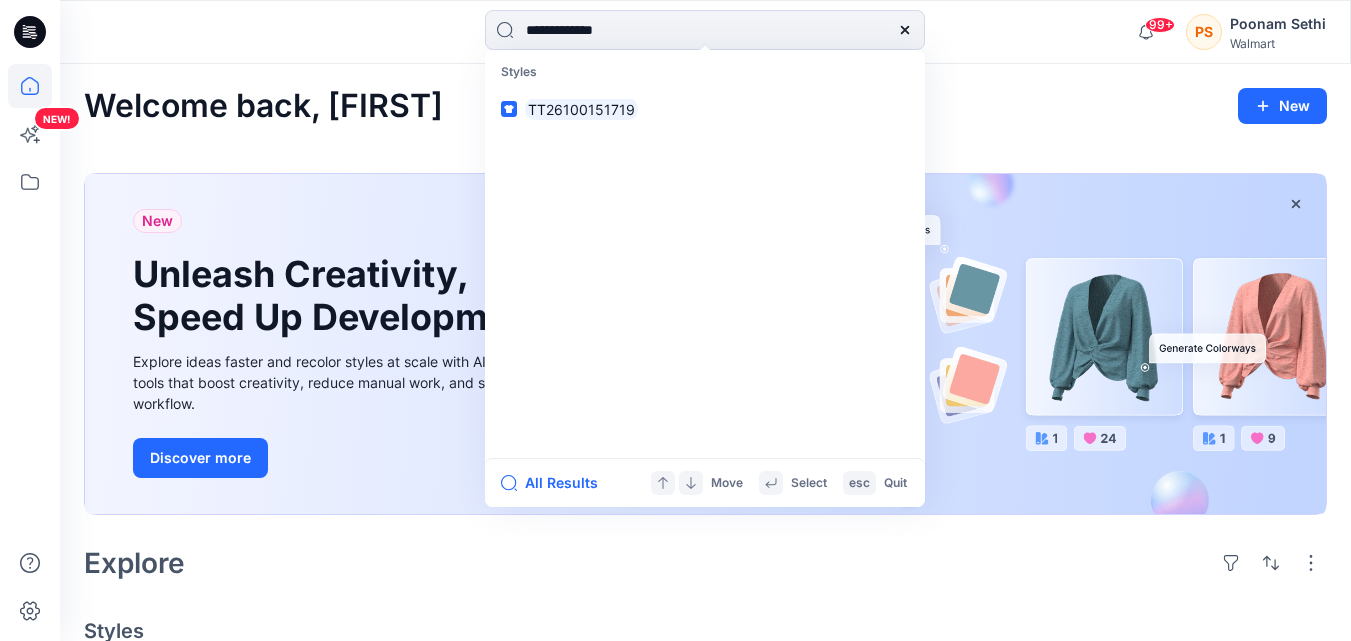 type on "**********" 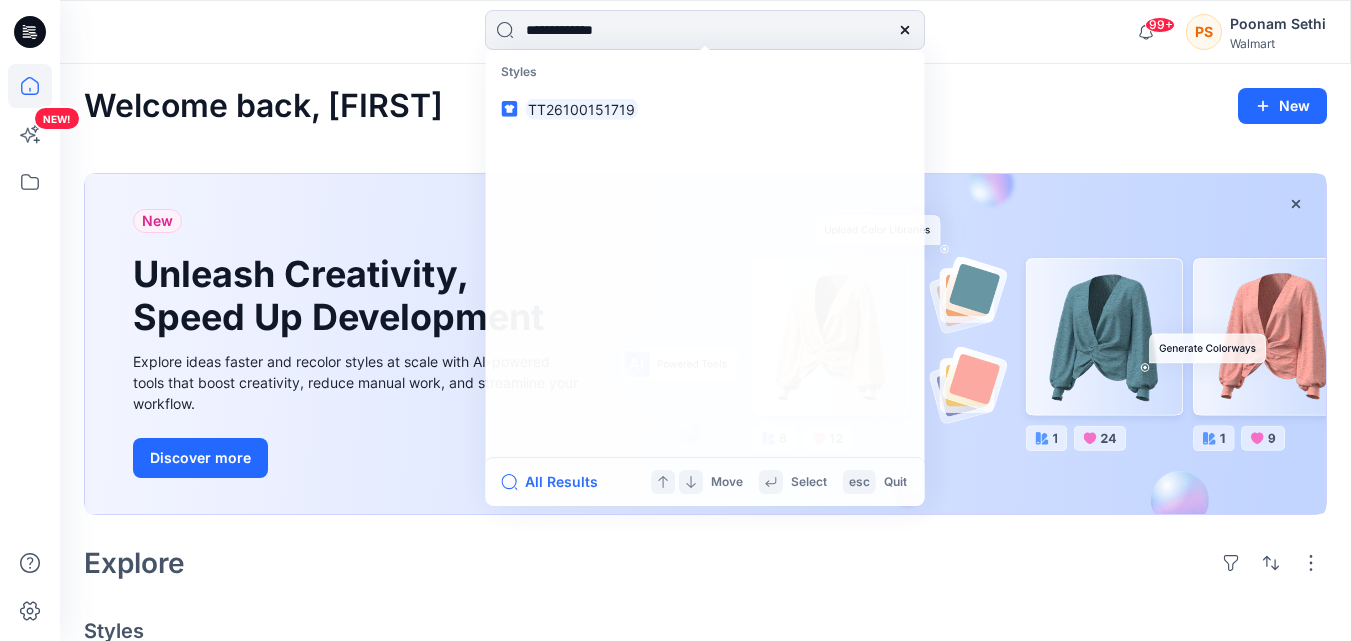click on "Explore" at bounding box center (705, 563) 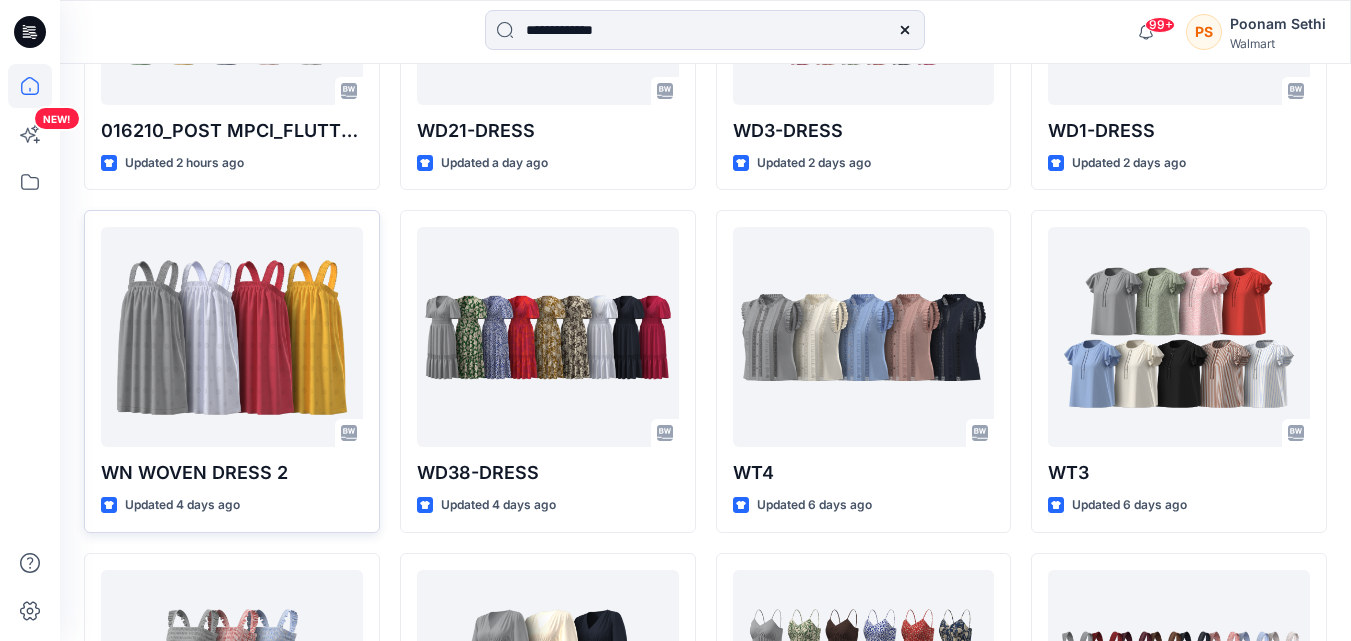 scroll, scrollTop: 800, scrollLeft: 0, axis: vertical 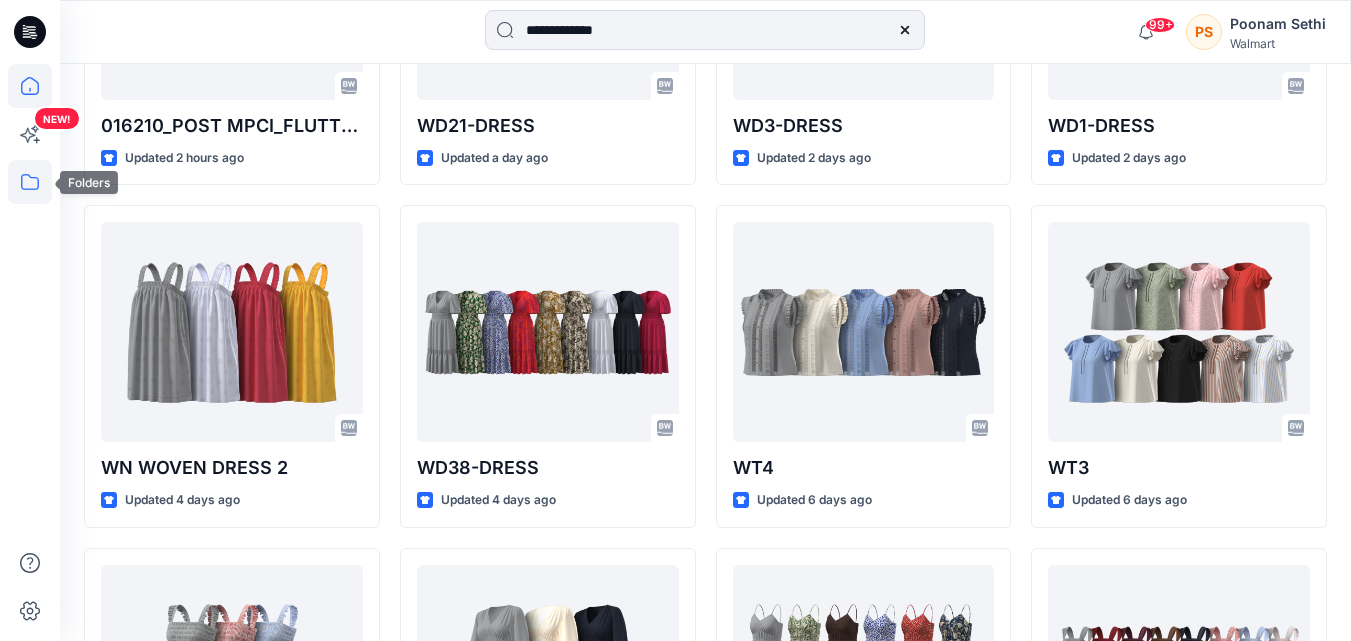 click 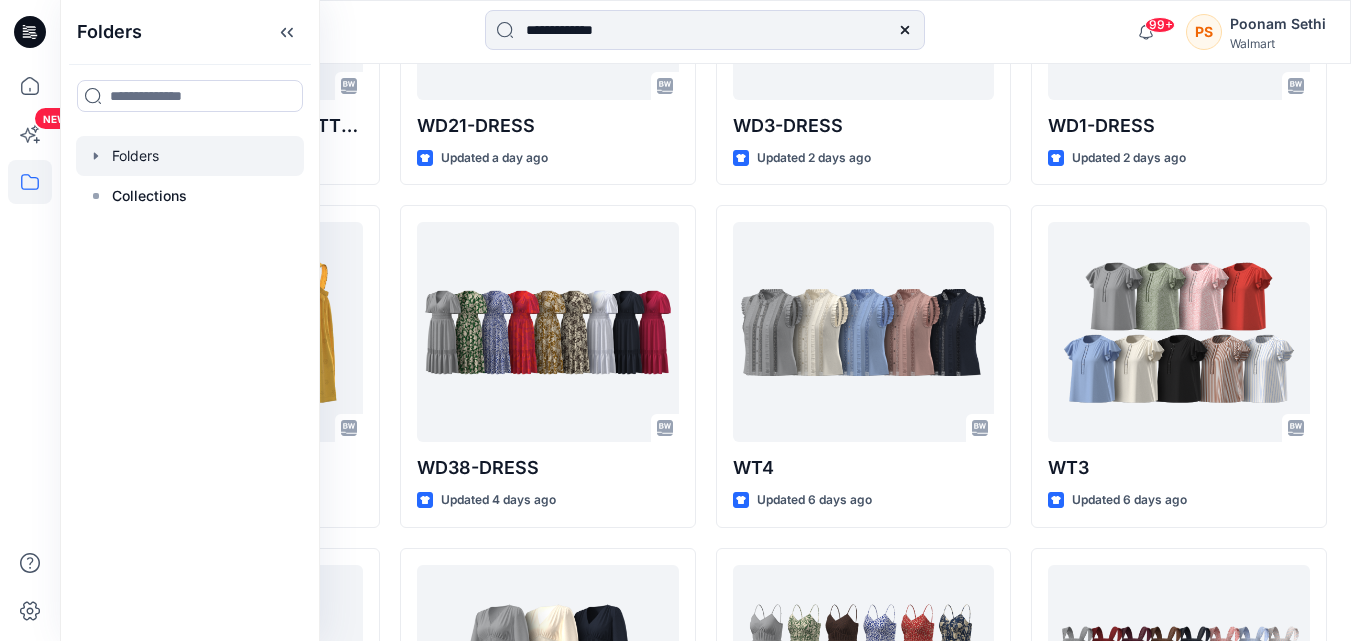 click at bounding box center (190, 156) 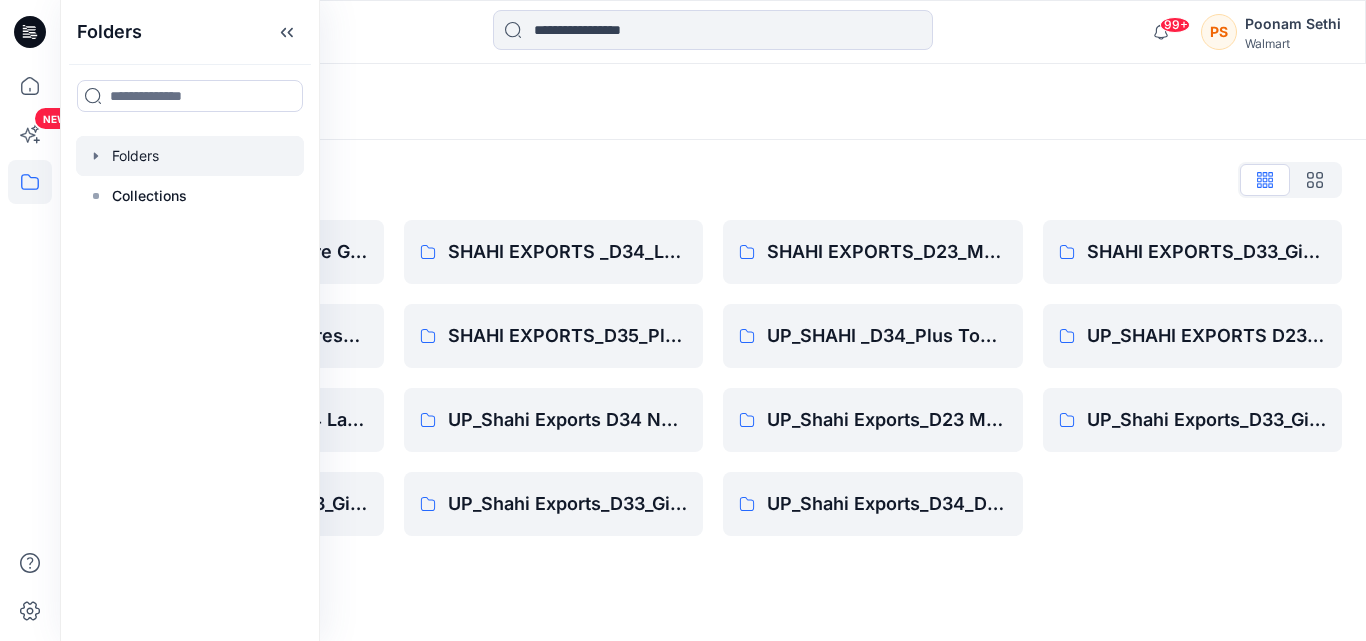click on "Folders List Shahi 3D Sample Share Group Shahi Exports_D34_Dresses UP_Shahi Exports D34 Ladies Tops UP_Shahi Exports_D33_Girls Dresses SHAHI EXPORTS _D34_Ladies Top SHAHI EXPORTS_D35_Plus_Ladies Top UP_Shahi Exports D34 NOBO YA Adult Tops & Dress UP_Shahi Exports_D33_Girls Tops SHAHI EXPORTS_D23_Men's Tops UP_SHAHI _D34_Plus Tops and Dresses UP_Shahi Exports_D23 Mens Bottoms UP_Shahi Exports_D34_Dresses SHAHI EXPORTS_D33_Girls Tops UP_SHAHI EXPORTS D23 Men's Tops UP_Shahi Exports_D33_Girls Bottoms" at bounding box center (713, 350) 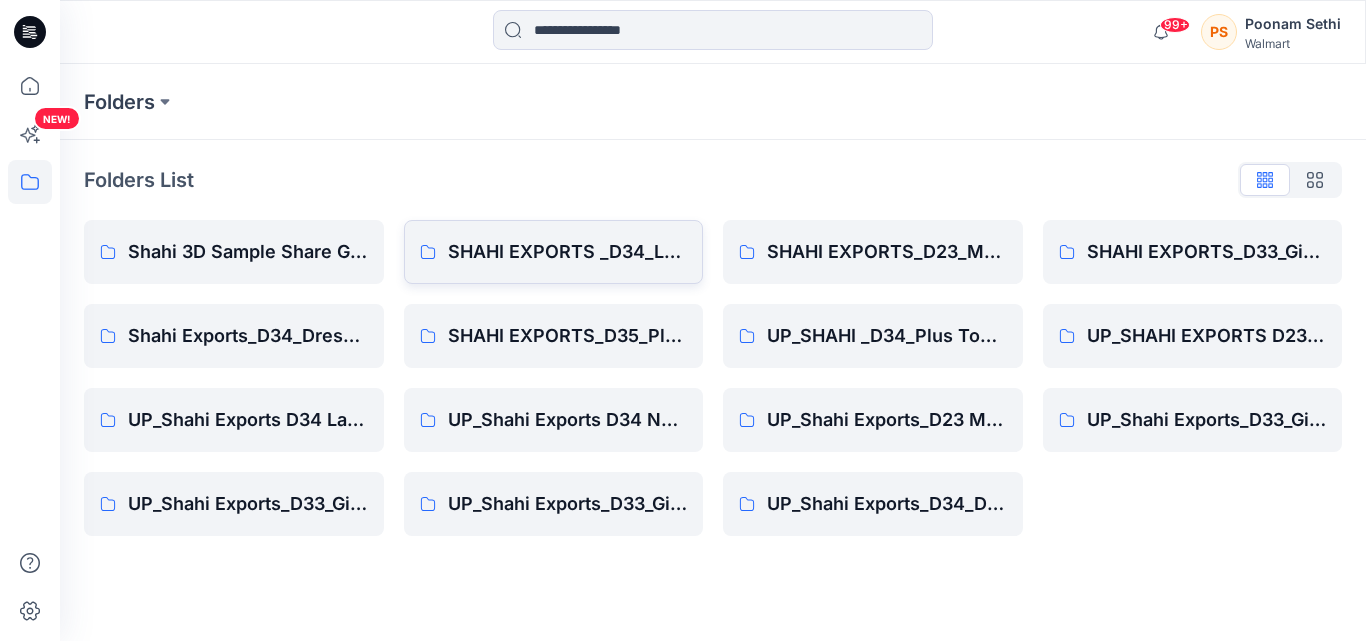 click on "SHAHI EXPORTS _D34_Ladies Top" at bounding box center (554, 252) 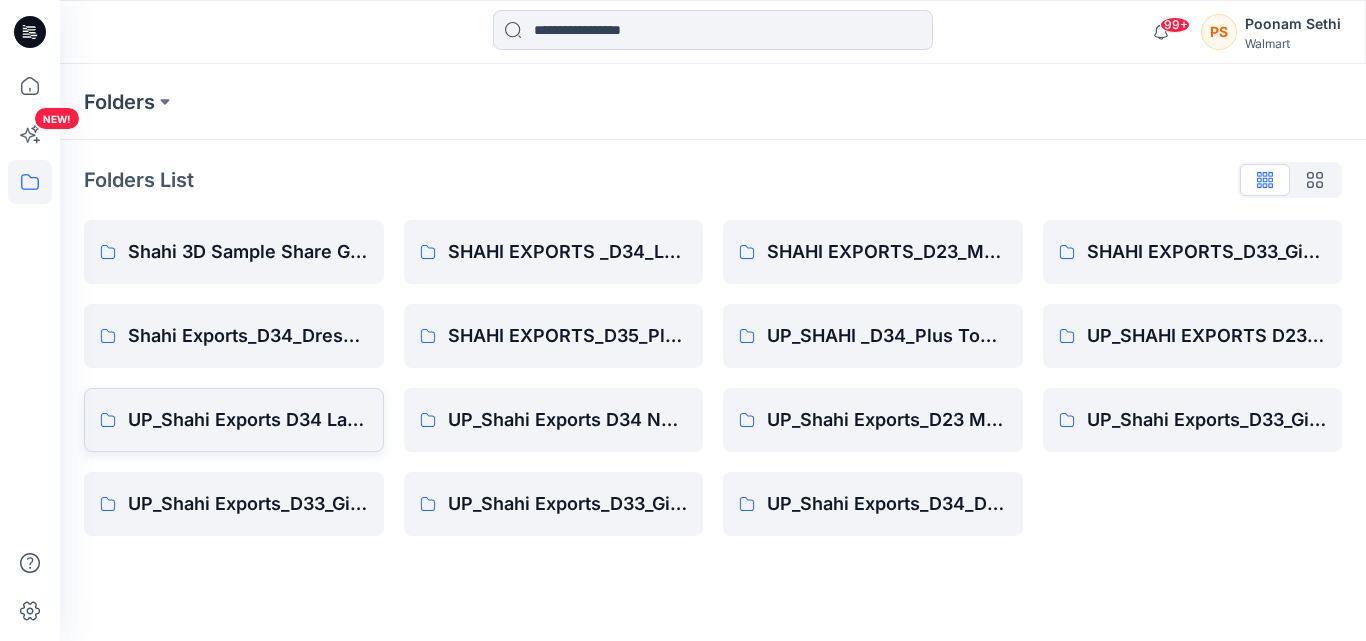 click on "UP_Shahi Exports D34 Ladies Tops" at bounding box center [248, 420] 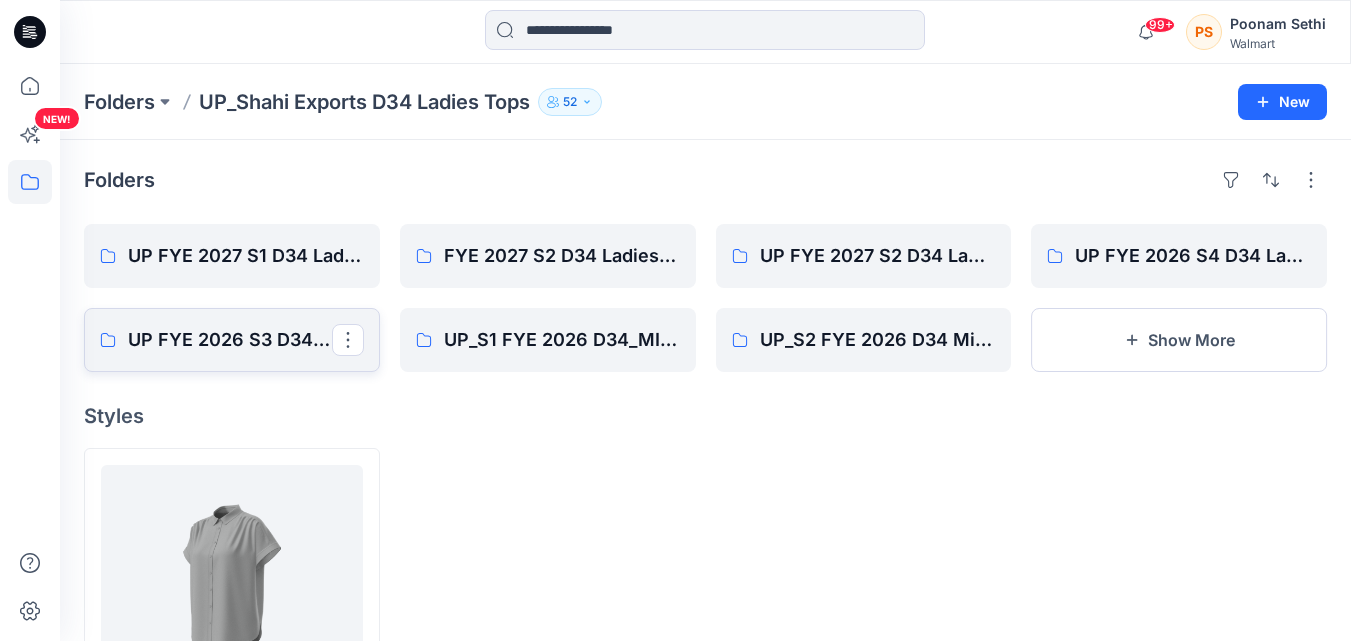 click on "UP FYE 2026 S3 D34 Ladies Woven Tops Shahi" at bounding box center (230, 340) 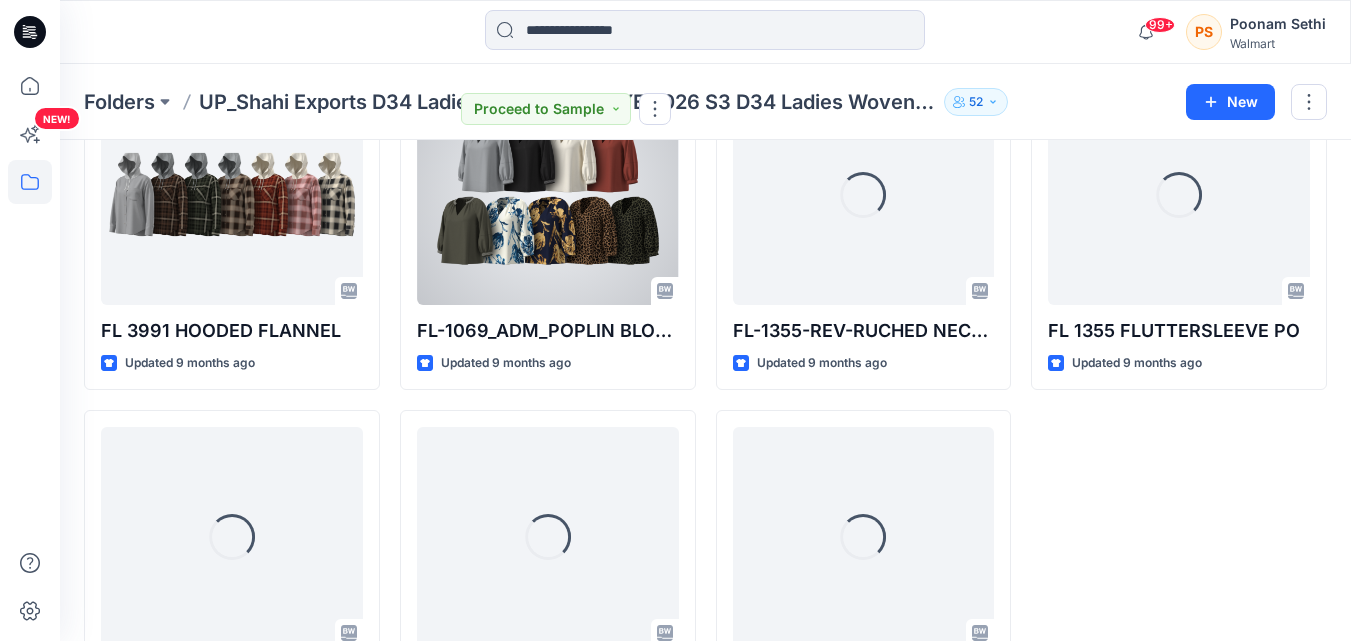 scroll, scrollTop: 1985, scrollLeft: 0, axis: vertical 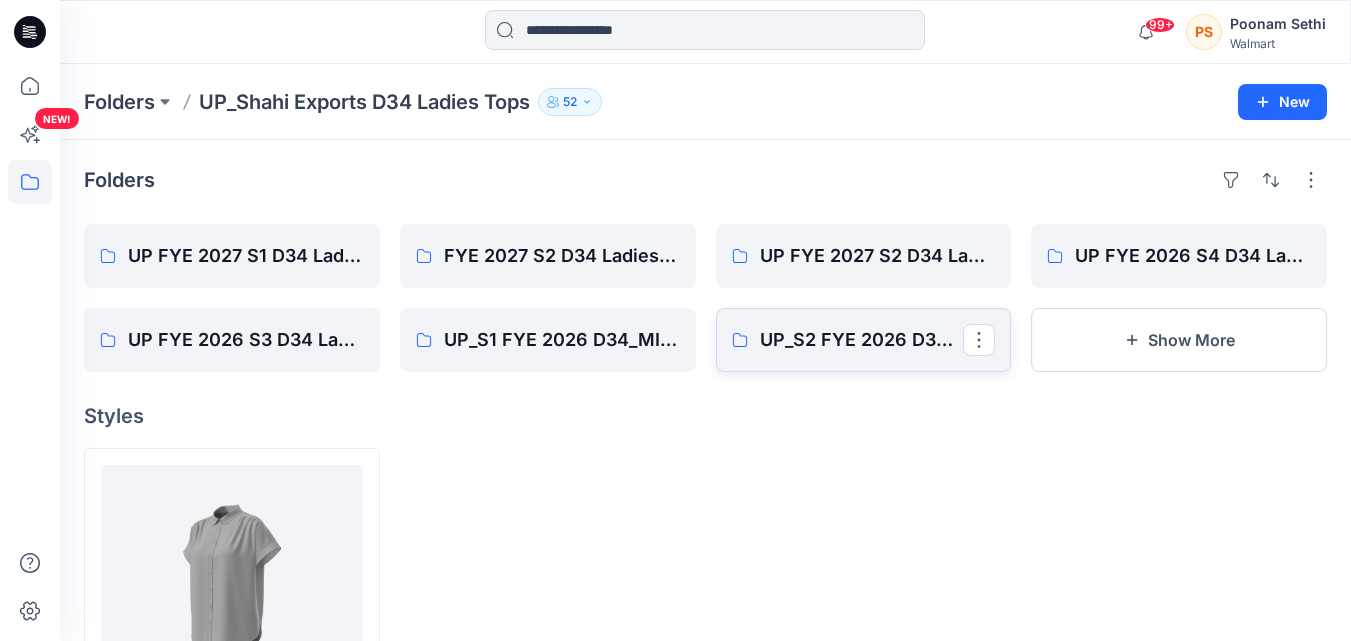 click on "UP_S2 FYE 2026 D34 Missy Tops" at bounding box center (864, 340) 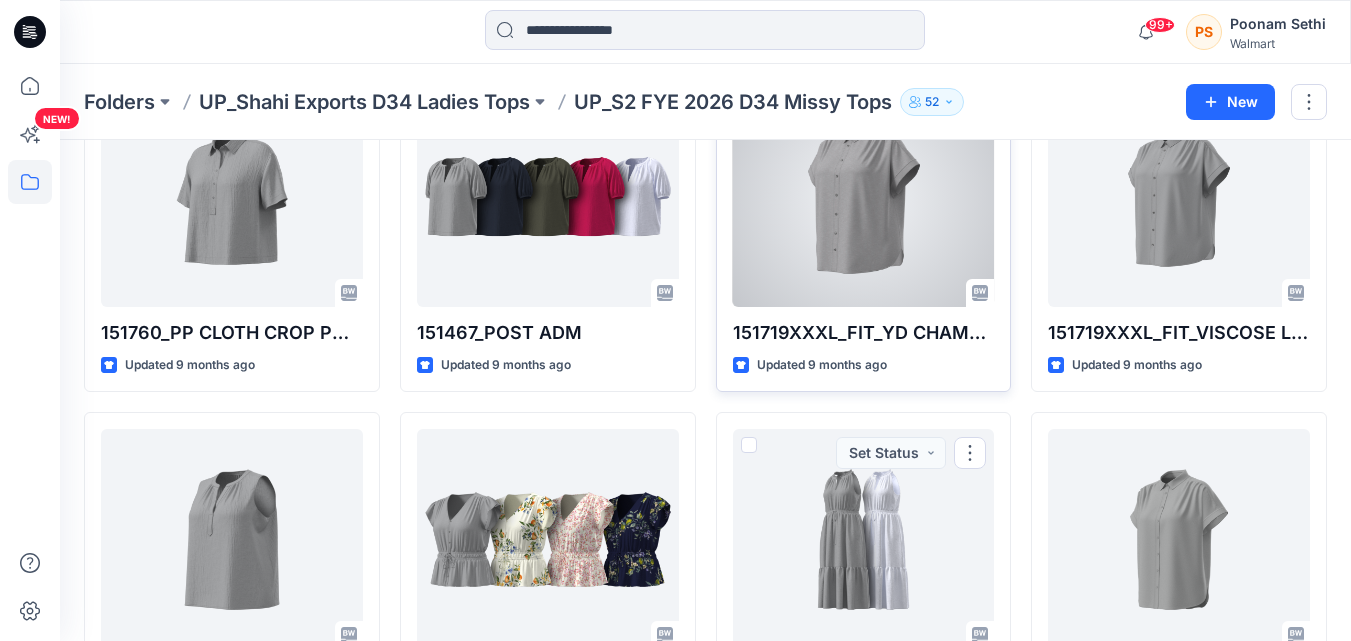 scroll, scrollTop: 387, scrollLeft: 0, axis: vertical 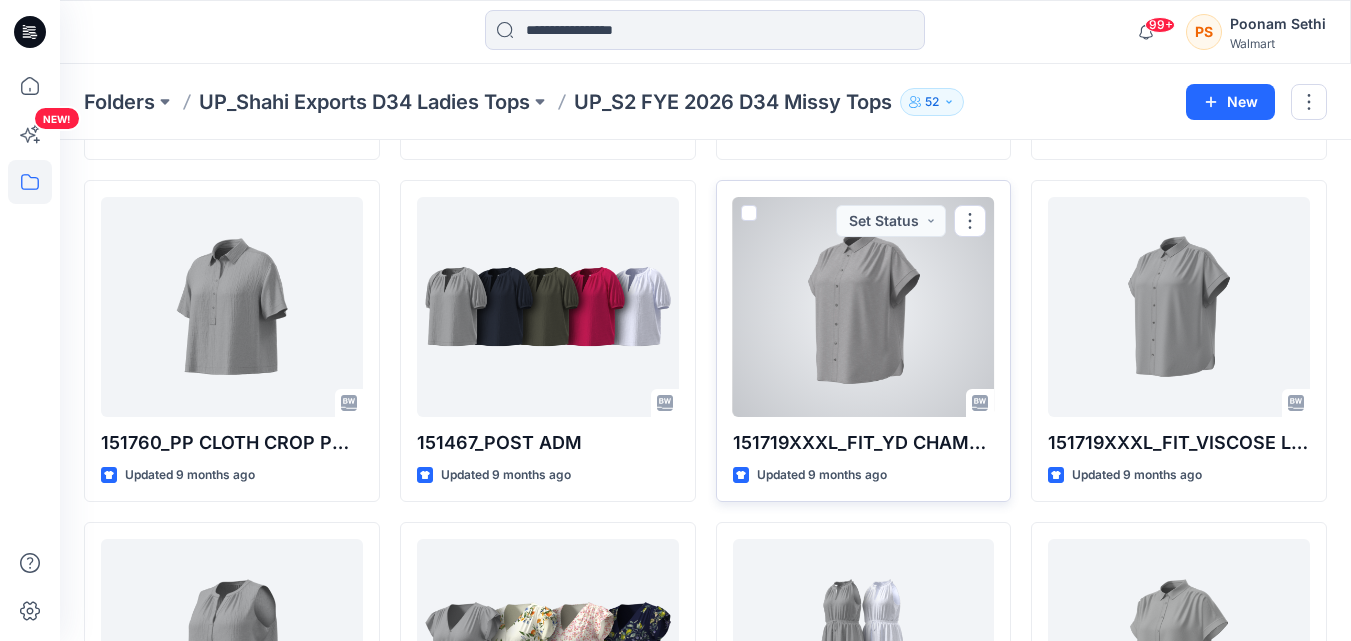 click at bounding box center (864, 307) 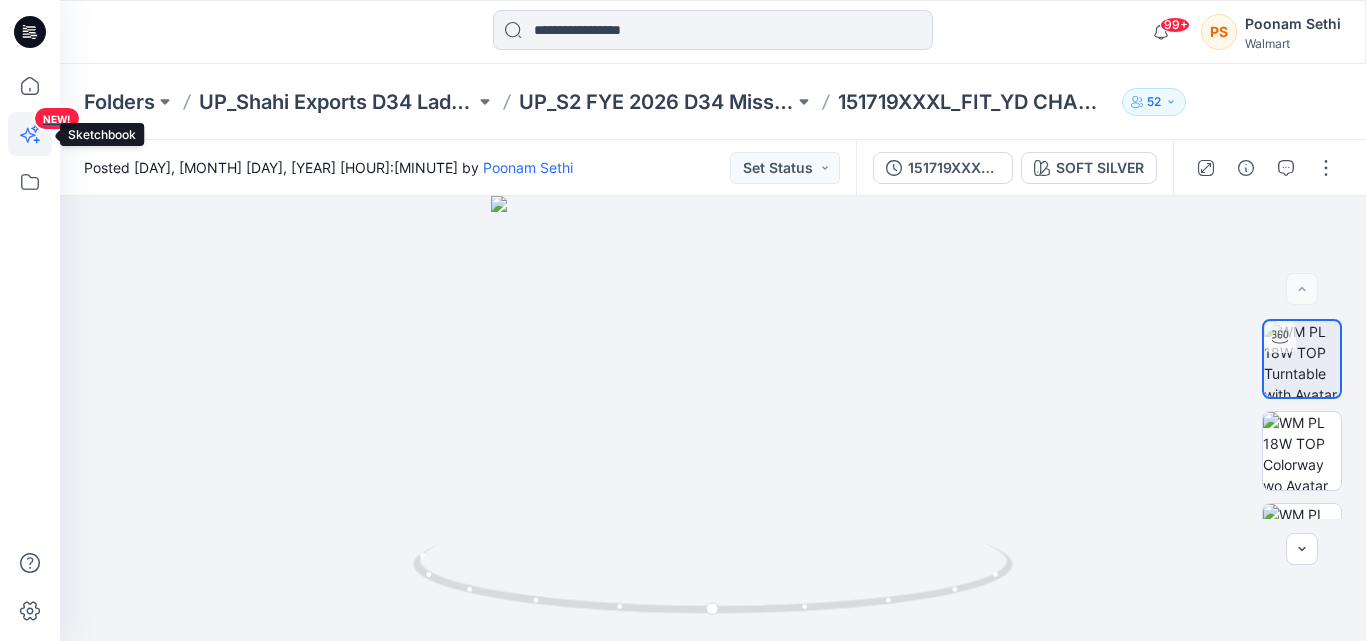 click on "NEW!" at bounding box center [32, 168] 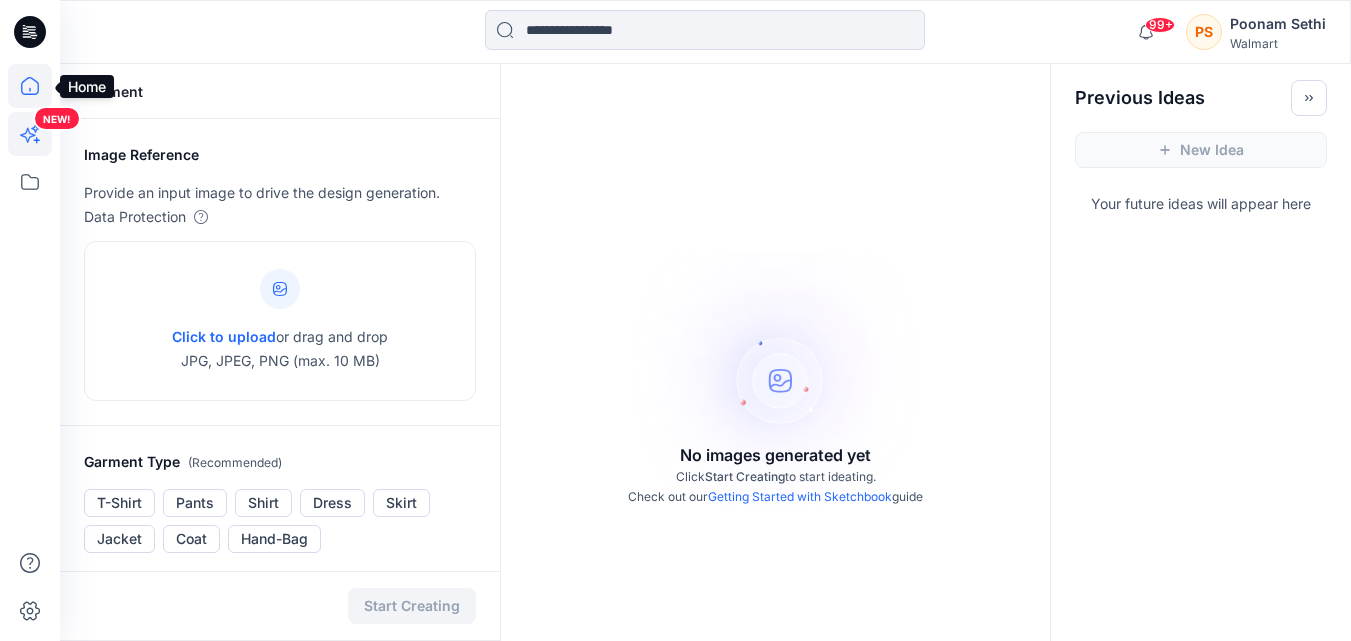 click 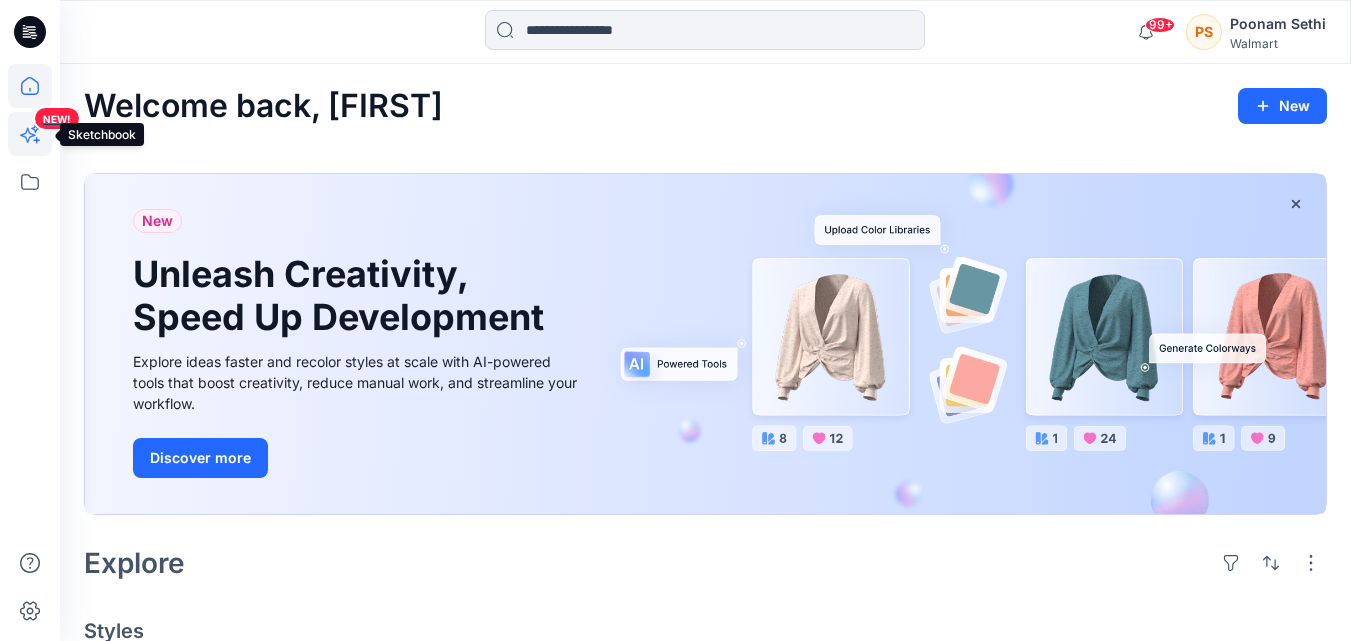 click on "NEW!" at bounding box center [32, 168] 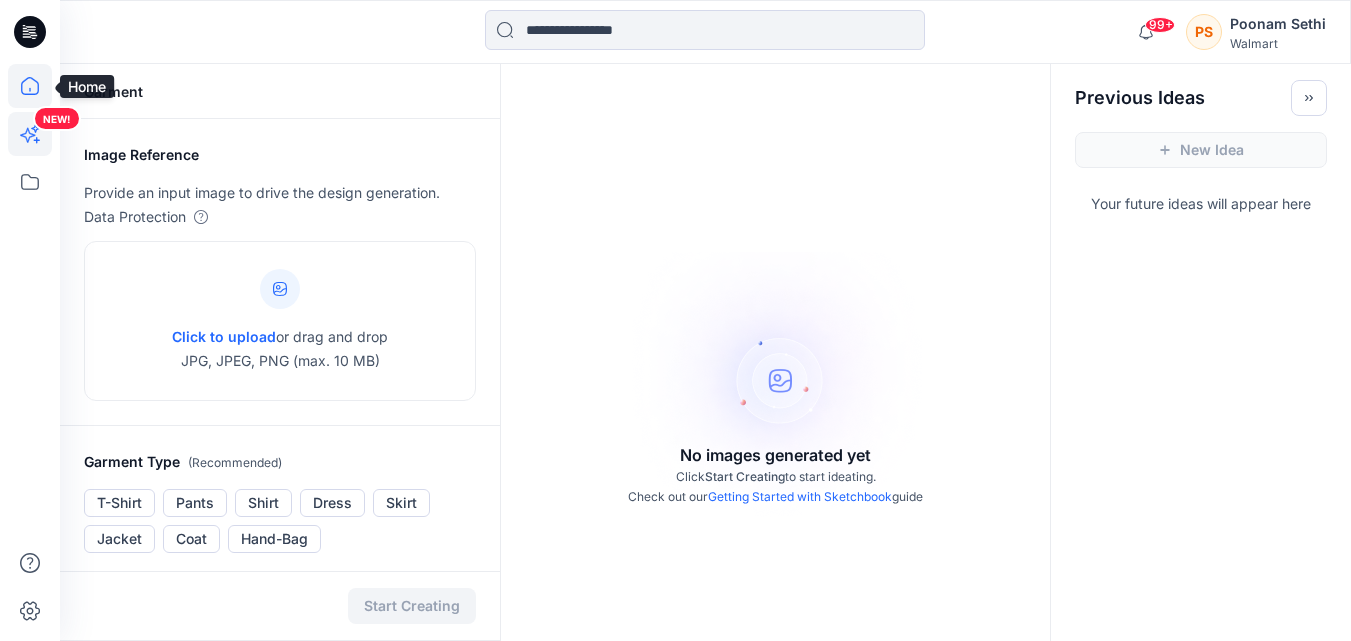 click 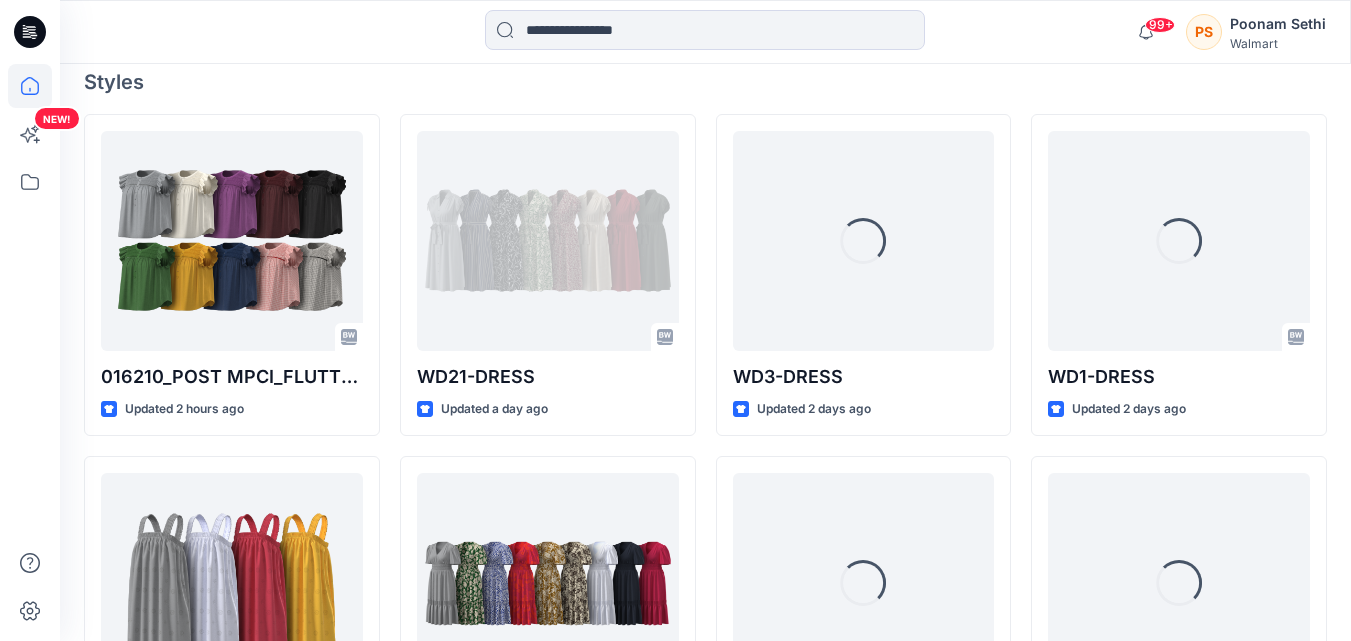 scroll, scrollTop: 600, scrollLeft: 0, axis: vertical 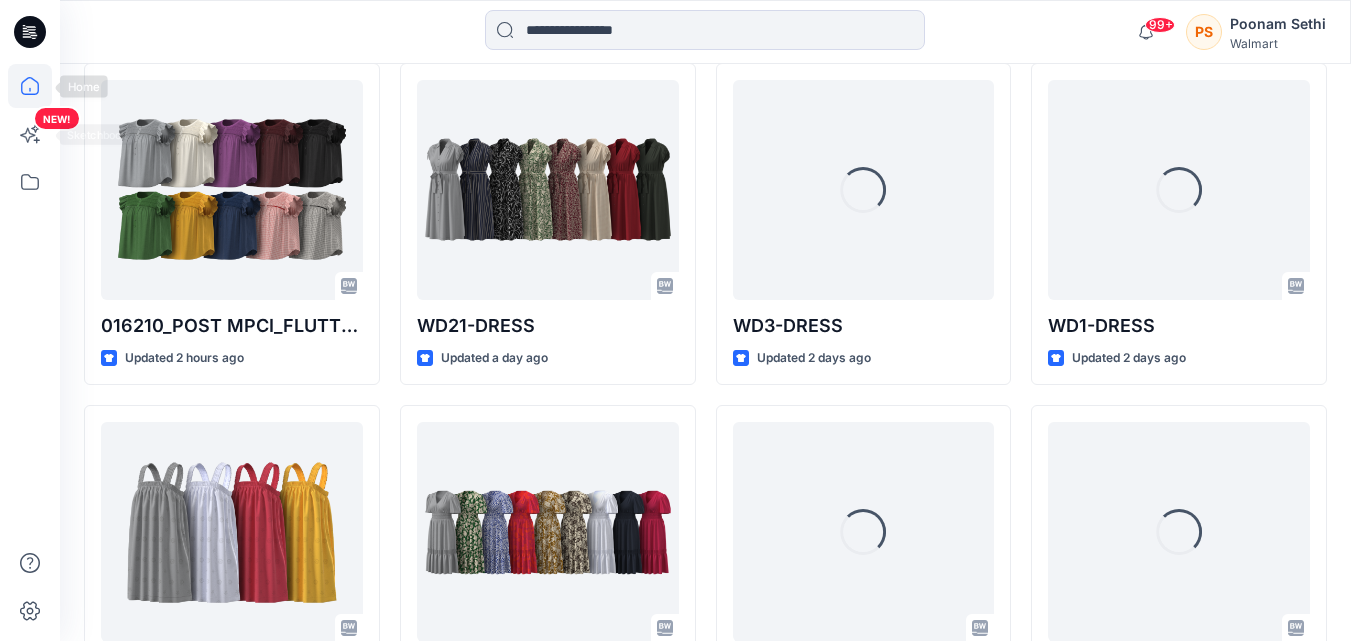 click 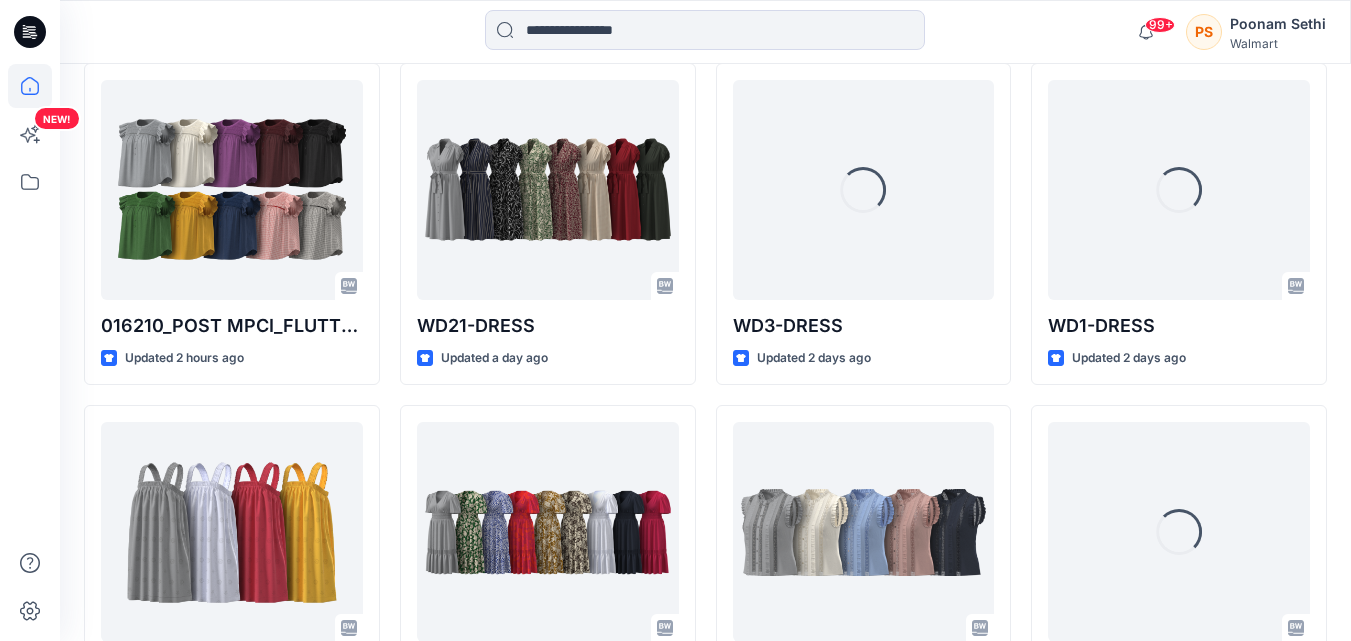 click 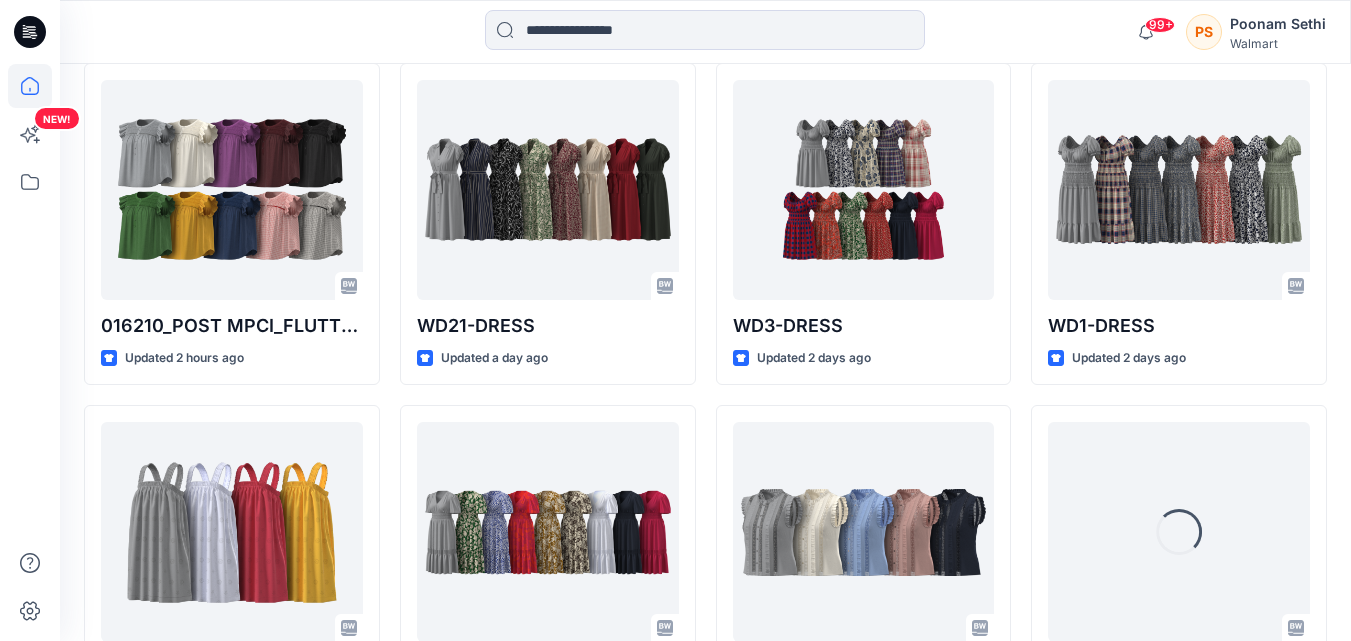 click 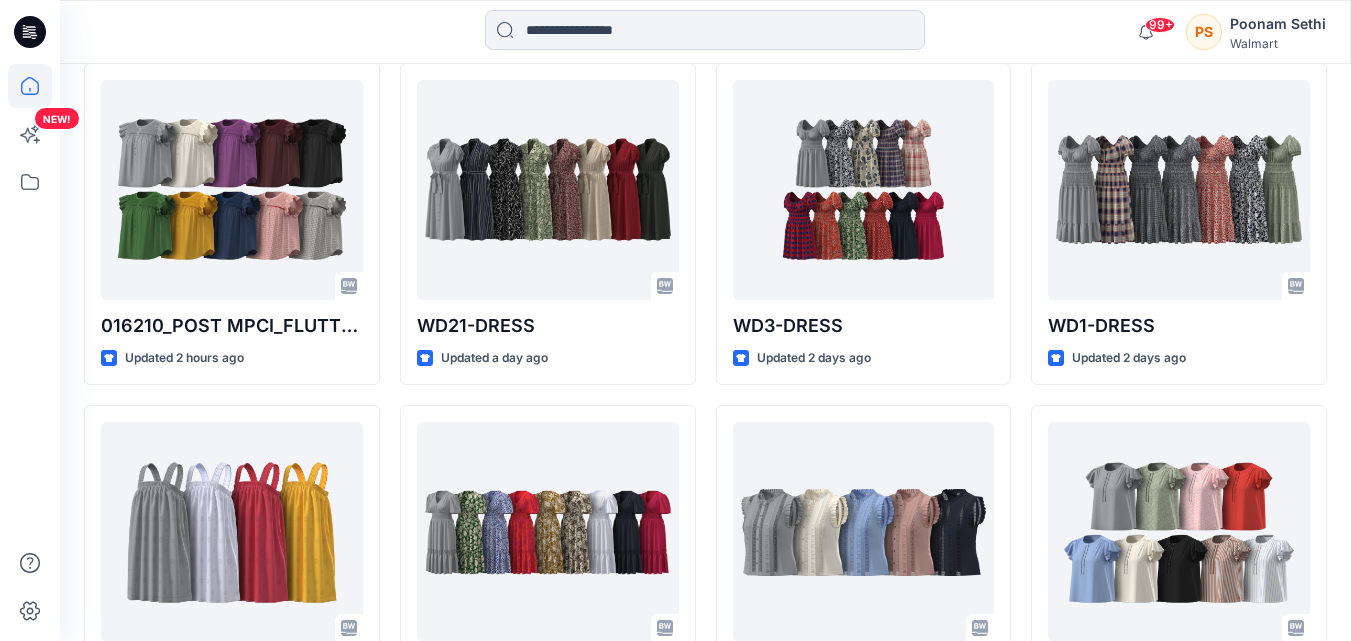 click on "99+ Notifications [FIRST] [LAST]  shared  016210_POST MPCI_FLUTTER SLEEVE BLOUSE  in  UP_FYE [YEAR] S[NUMBER] Shahi Plus Tops and Dress (Unknown) [NUMBER] hours ago [FIRST] [LAST]  shared  016210_POST MPCI_FLUTTER SLEEVE BLOUSE  in  UP_FYE [YEAR] S[NUMBER] Shahi Plus Tops and Dress (Unknown) [NUMBER] hours ago [FIRST] [LAST]  shared  WD[NUMBER]-DRESS  in  FYE [YEAR] S[NUMBER] D34 Ladies Dresses - Shahi (Unknown) [NUMBER] hours ago [FIRST] [LAST]  shared  WD[NUMBER]-DRESS  in  FYE [YEAR] S[NUMBER] D34 Ladies Dresses - Shahi (Unknown) [DAY], [MONTH] [DAY], [YEAR] [HOUR]:[MINUTE] [FIRST] [LAST]  shared  WD[NUMBER]-DRESS  in  FYE [YEAR] S[NUMBER] D34 Ladies Dresses - Shahi (Unknown) [DAY], [MONTH] [DAY], [YEAR] [HOUR]:[MINUTE] [FIRST] [LAST]  shared  WD[NUMBER]-DRESS  in  FYE [YEAR] S[NUMBER] D34 Ladies Dresses - Shahi (Unknown) [DAY], [MONTH] [DAY], [YEAR] [HOUR]:[MINUTE] [FIRST] [LAST]  has updated  WN WOVEN DRESS [NUMBER]  with  KD[NUMBER] [DAY], [MONTH] [DAY], [YEAR] [HOUR]:[MINUTE] [FIRST] [LAST]  shared  WD[NUMBER]-DRESS  in  FYE [YEAR] S[NUMBER] D34 Ladies Dresses - Shahi (Unknown) [DAY], [MONTH] [DAY], [YEAR] [HOUR]:[MINUTE] [FIRST] [LAST]  shared  WT[NUMBER]  in  UP FYE [YEAR] S[NUMBER] D34 Ladies Woven Tops (Unknown) [FIRST] [LAST]  shared" at bounding box center [705, 32] 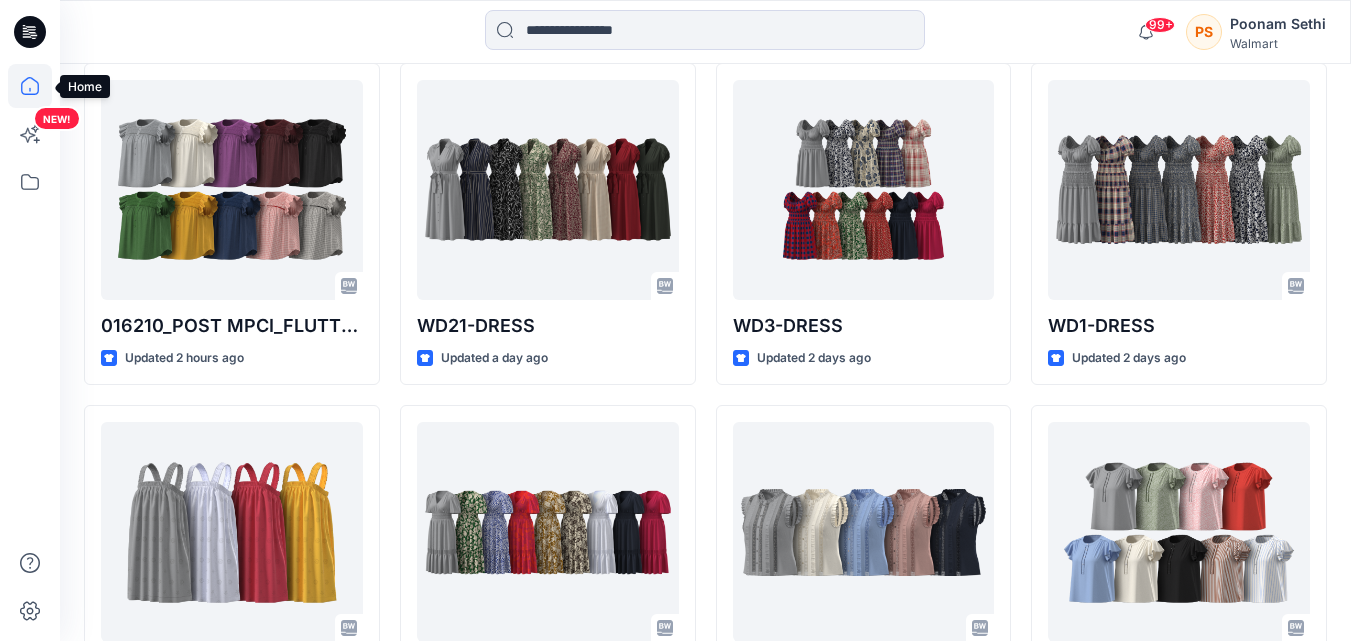 click 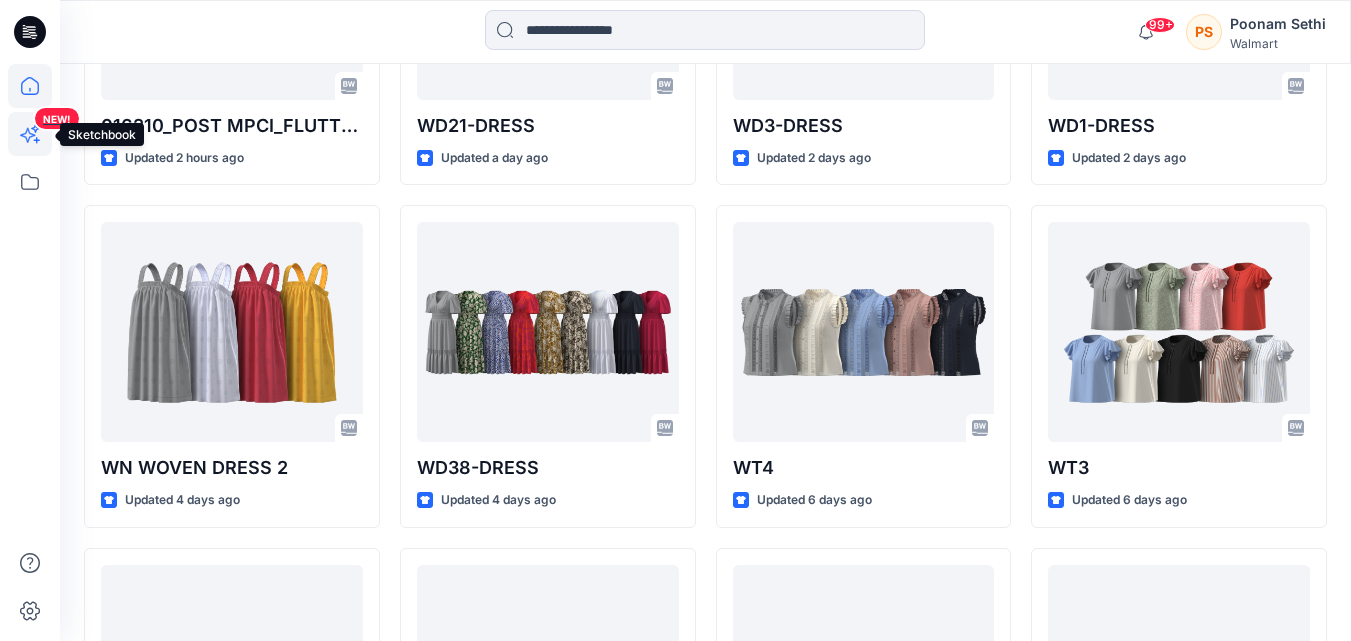 click on "NEW!" at bounding box center (32, 168) 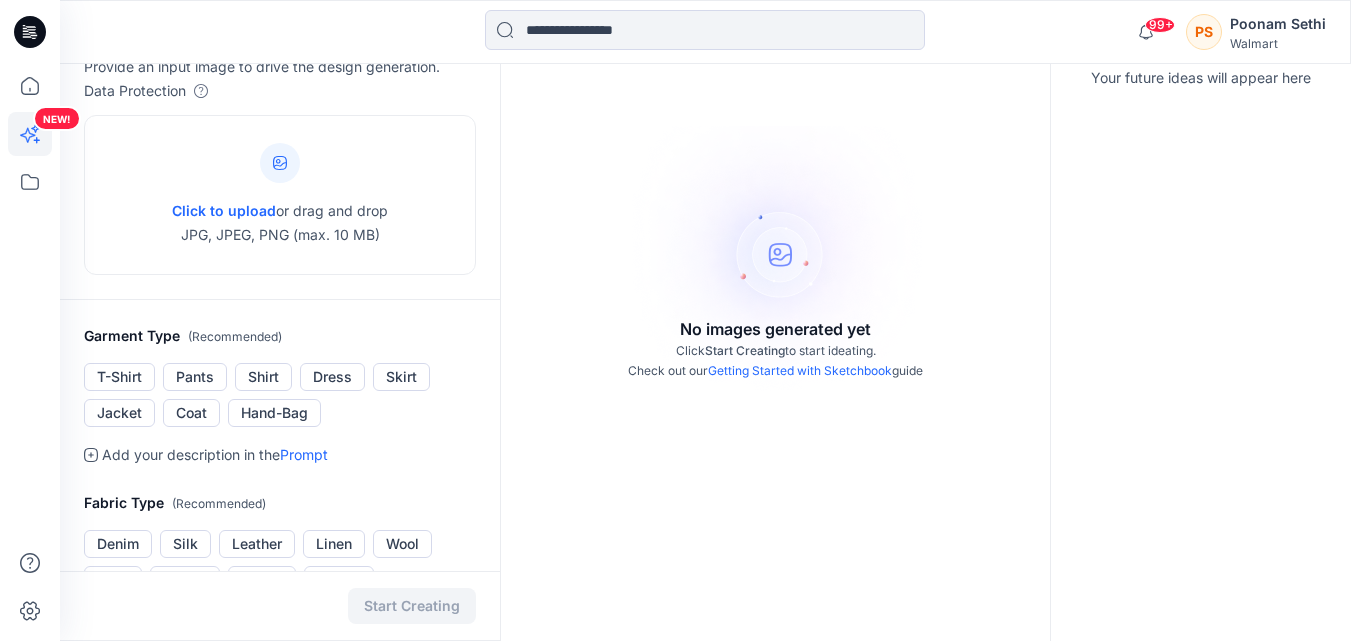 scroll, scrollTop: 0, scrollLeft: 0, axis: both 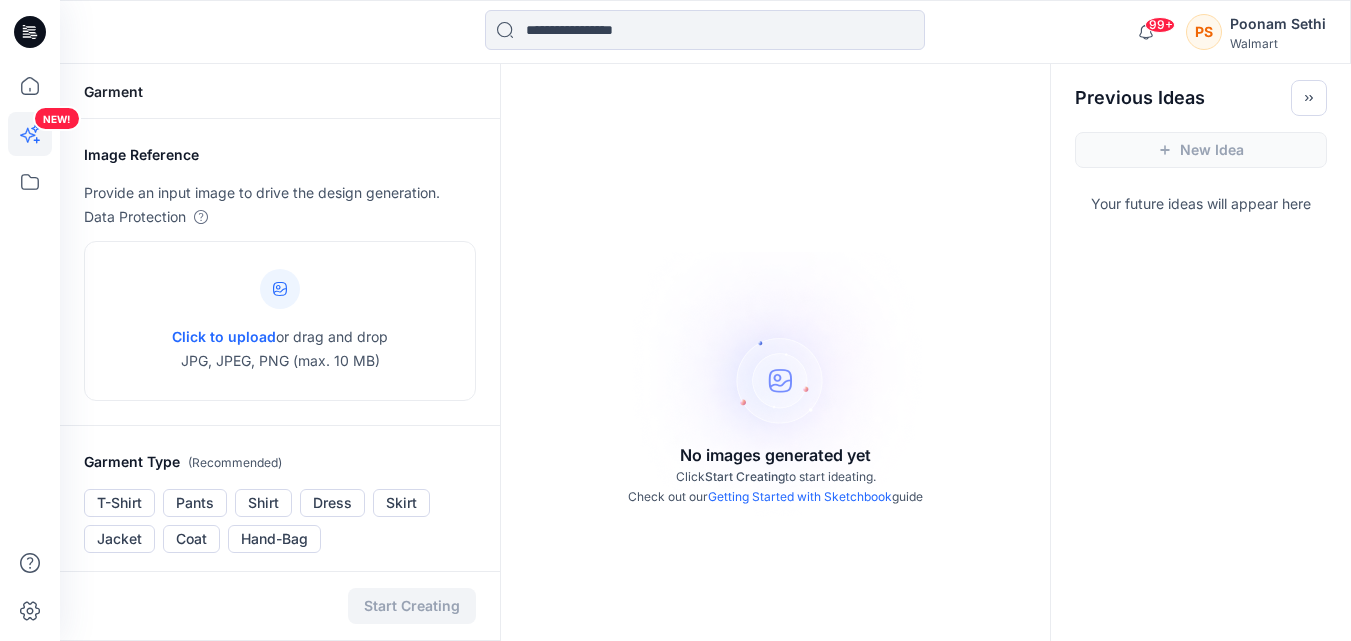 click on "Walmart" at bounding box center (1278, 43) 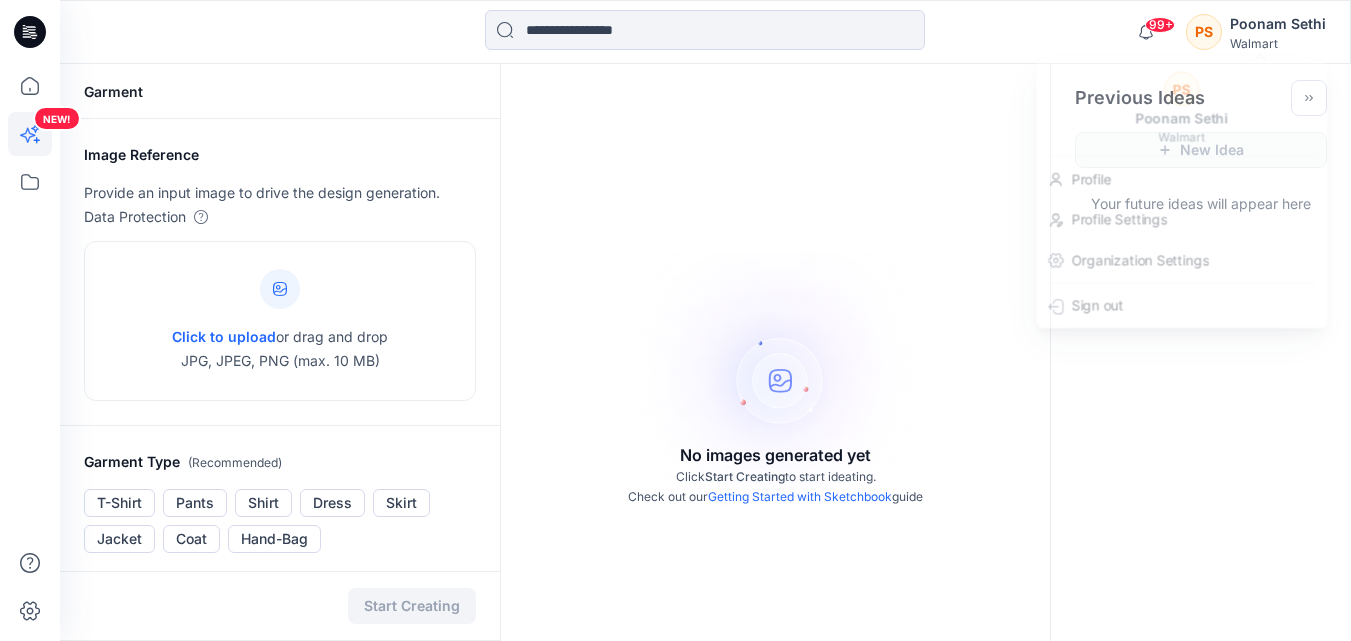 click 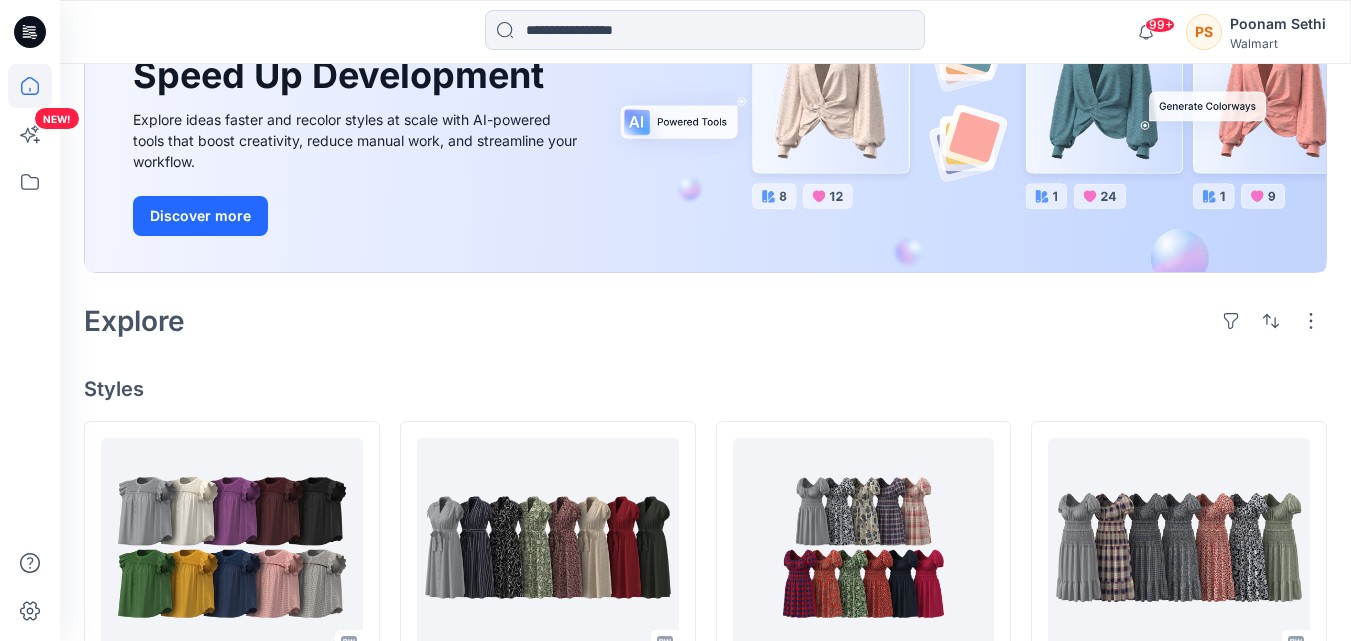 scroll, scrollTop: 400, scrollLeft: 0, axis: vertical 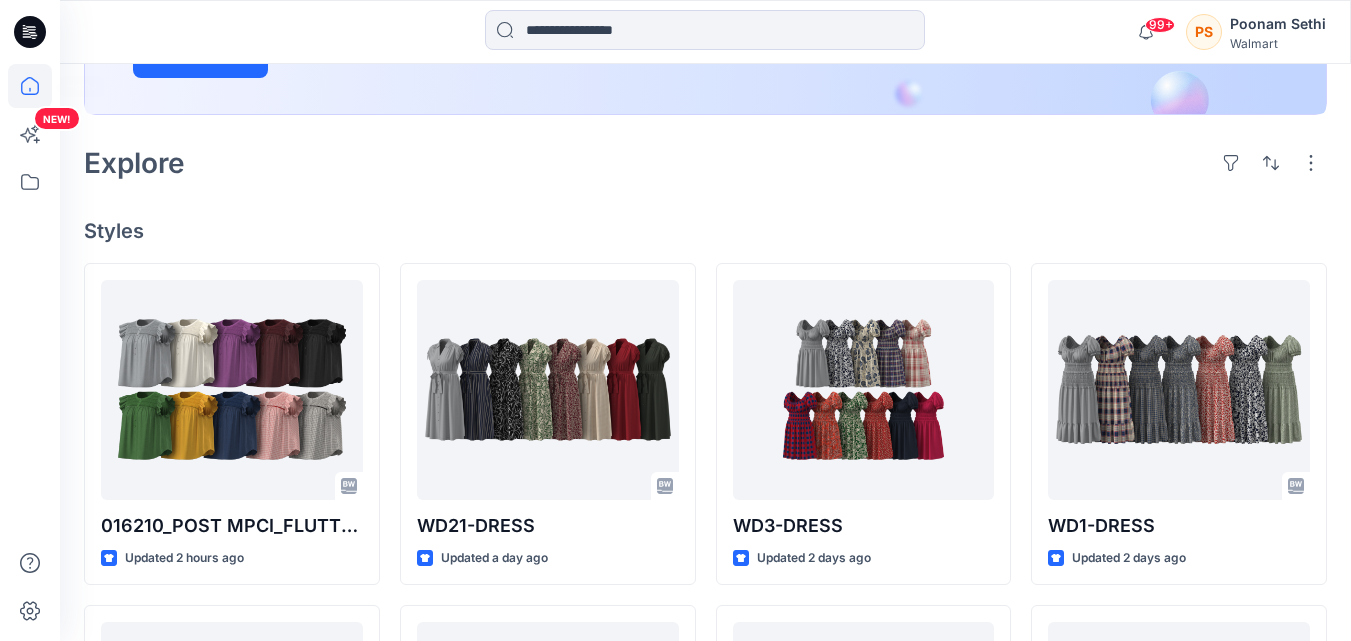 click on "Welcome back, [FIRST] [LAST] Unleash Creativity, Speed Up Development Explore ideas faster and recolor styles at scale with AI-powered tools that boost creativity, reduce manual work, and streamline your workflow. Discover more Explore Styles 016210_POST MPCI_FLUTTER SLEEVE BLOUSE Updated [NUMBER] hours ago WN WOVEN DRESS [NUMBER] Updated [NUMBER] days ago WT[NUMBER] Updated [NUMBER] days ago WD[NUMBER]-DRESS Updated [NUMBER] day ago WD[NUMBER]-DRESS Updated [NUMBER] days ago 016512-OPT[NUMBER]-FLTBD-[NUMBER]- [NUMBER] SLV LACE TRIM MIDI DRESS Updated [NUMBER] days ago WD[NUMBER]-DRESS Updated [NUMBER] days ago WT[NUMBER] Updated [NUMBER] days ago WD[NUMBER]_ADM_SPAGHETTI STRAP MAXI DRESS Updated [NUMBER] days ago WD[NUMBER]-DRESS Updated [NUMBER] days ago WT[NUMBER] Updated [NUMBER] days ago WD[NUMBER]_OPT POST MPCI_SMOCKED BODICE MIDI FLUTTER Updated [NUMBER] days ago Loading..." at bounding box center [705, 515] 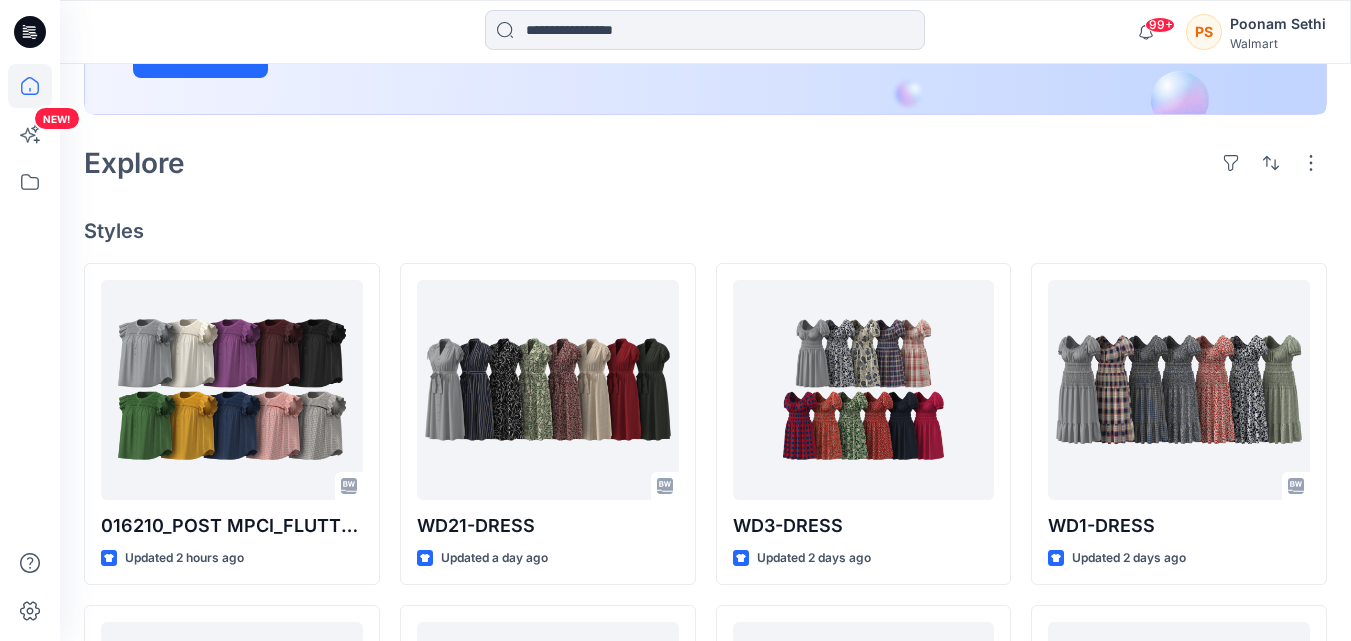 click on "NEW!" at bounding box center [30, 320] 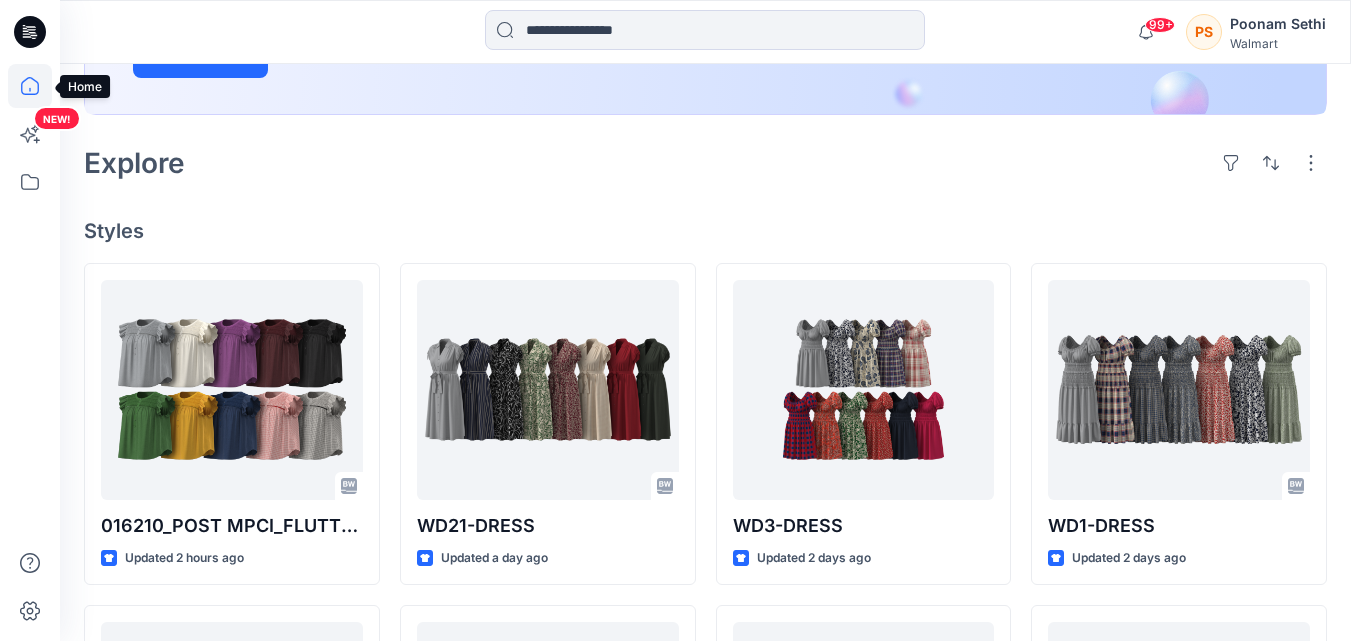 click 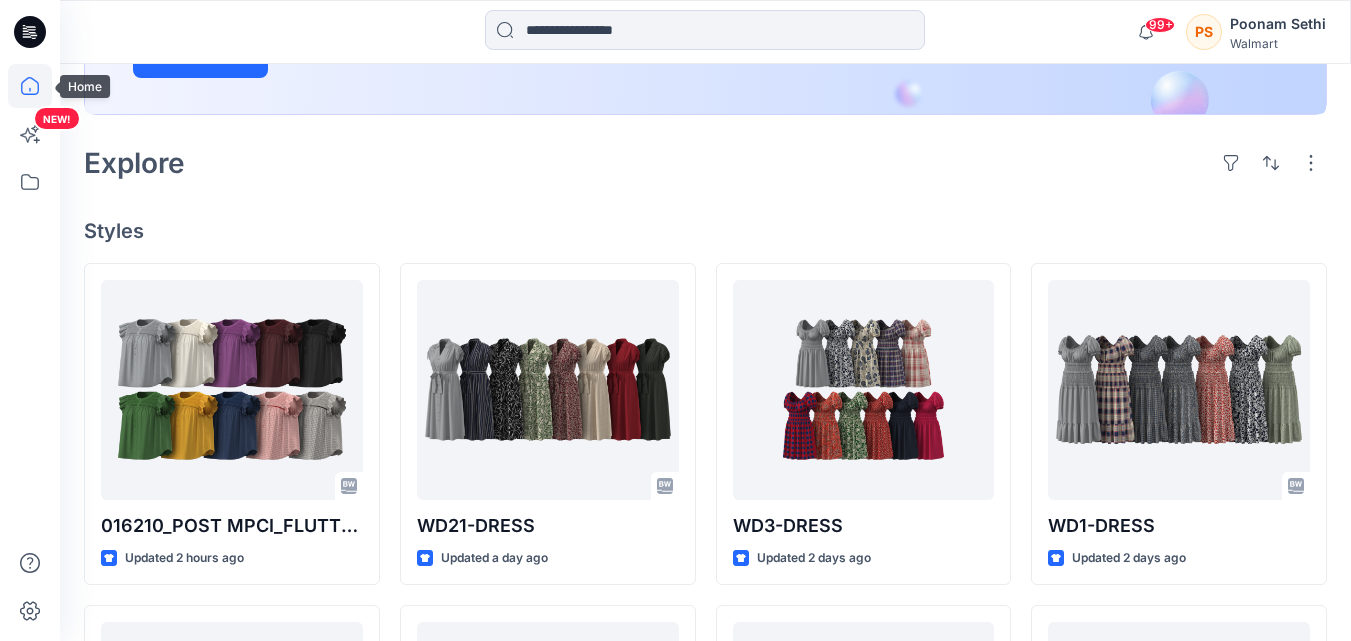 click 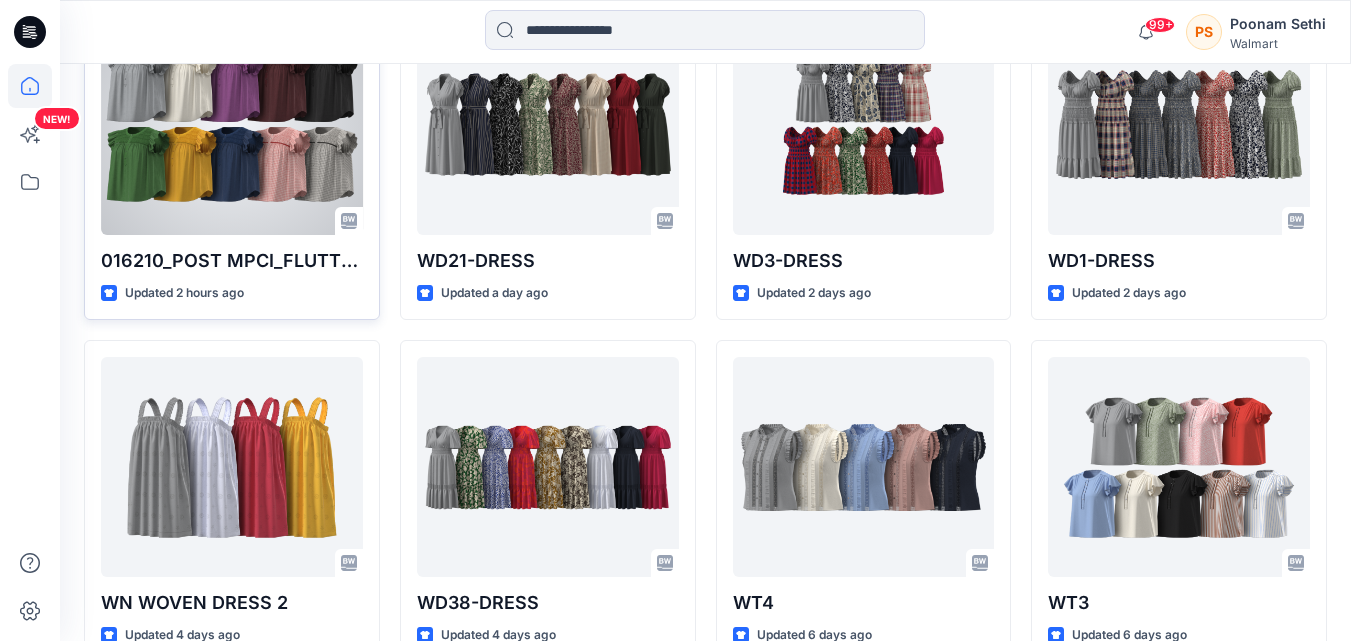 scroll, scrollTop: 700, scrollLeft: 0, axis: vertical 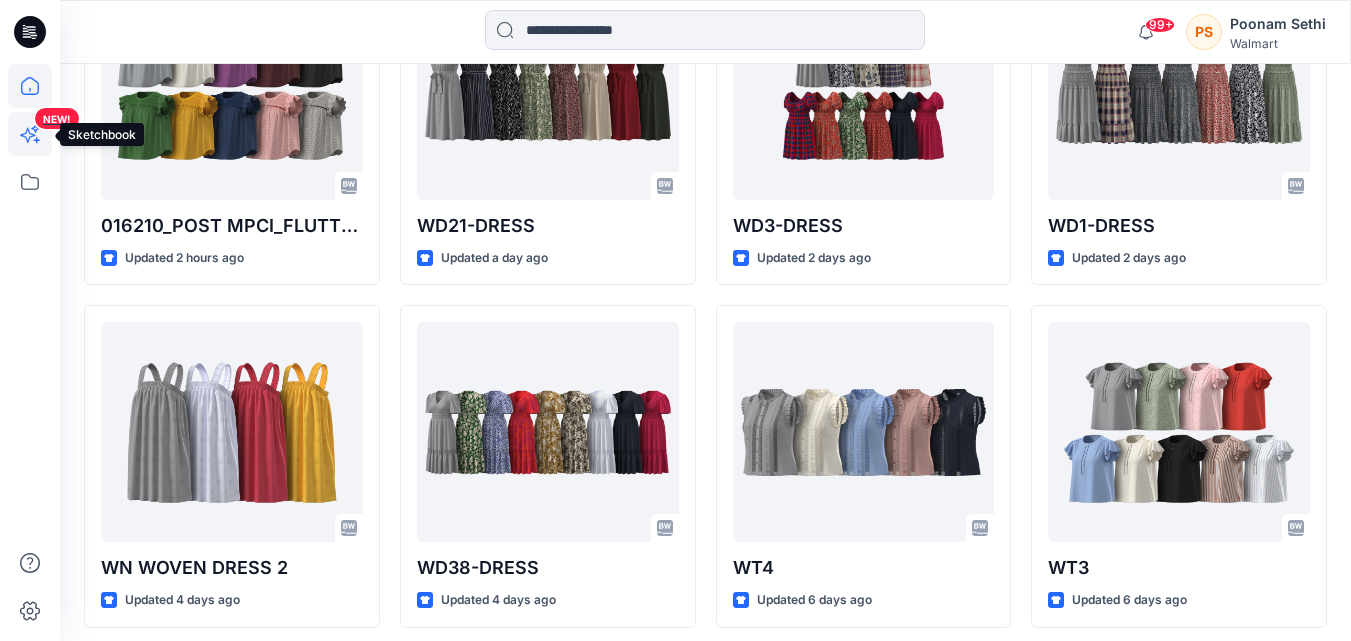 click 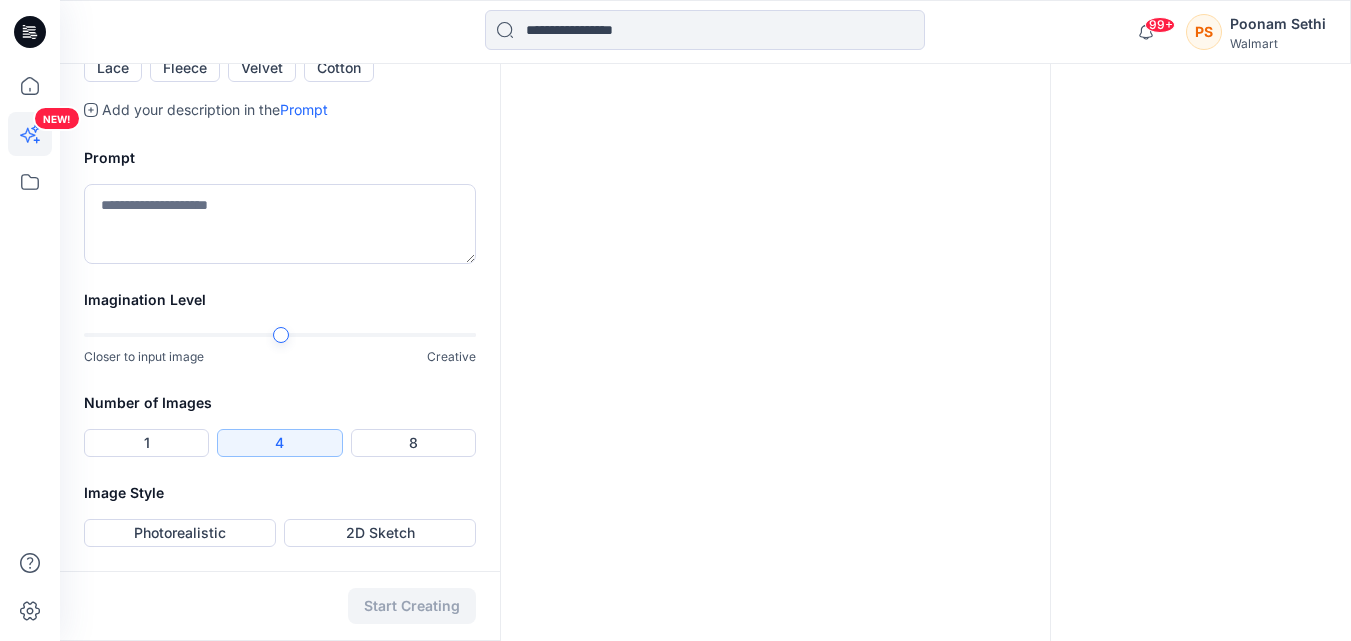 click on "NEW!" at bounding box center (32, 168) 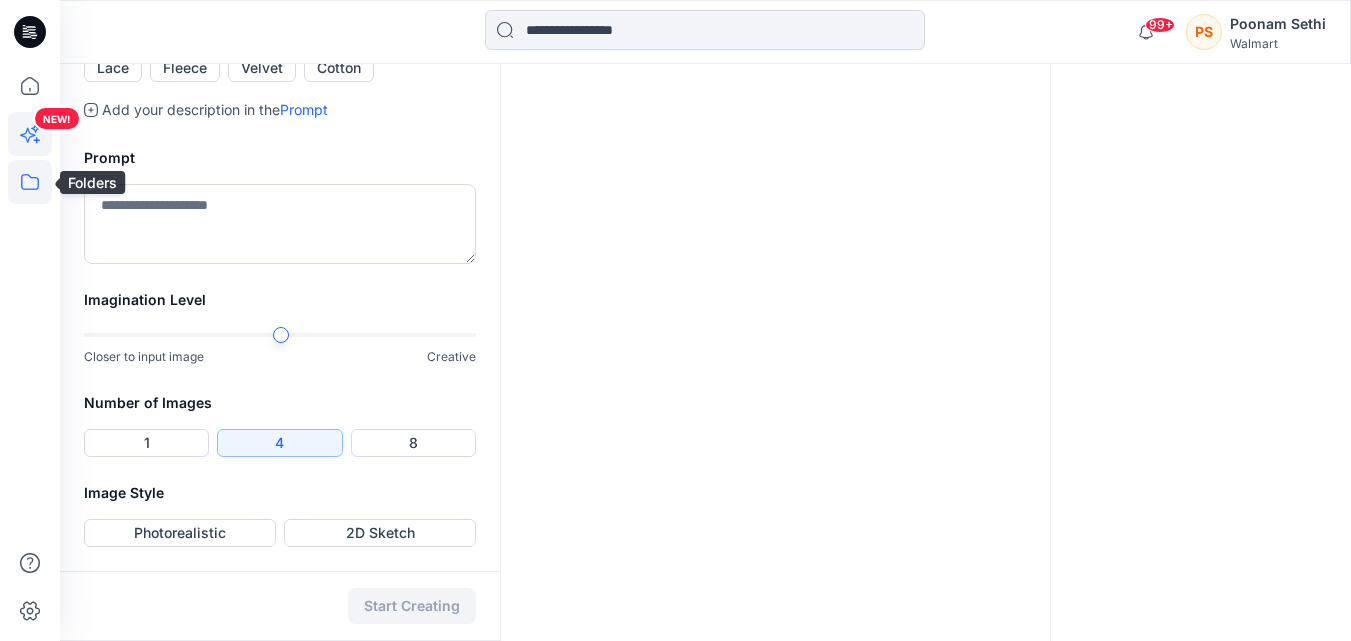 click 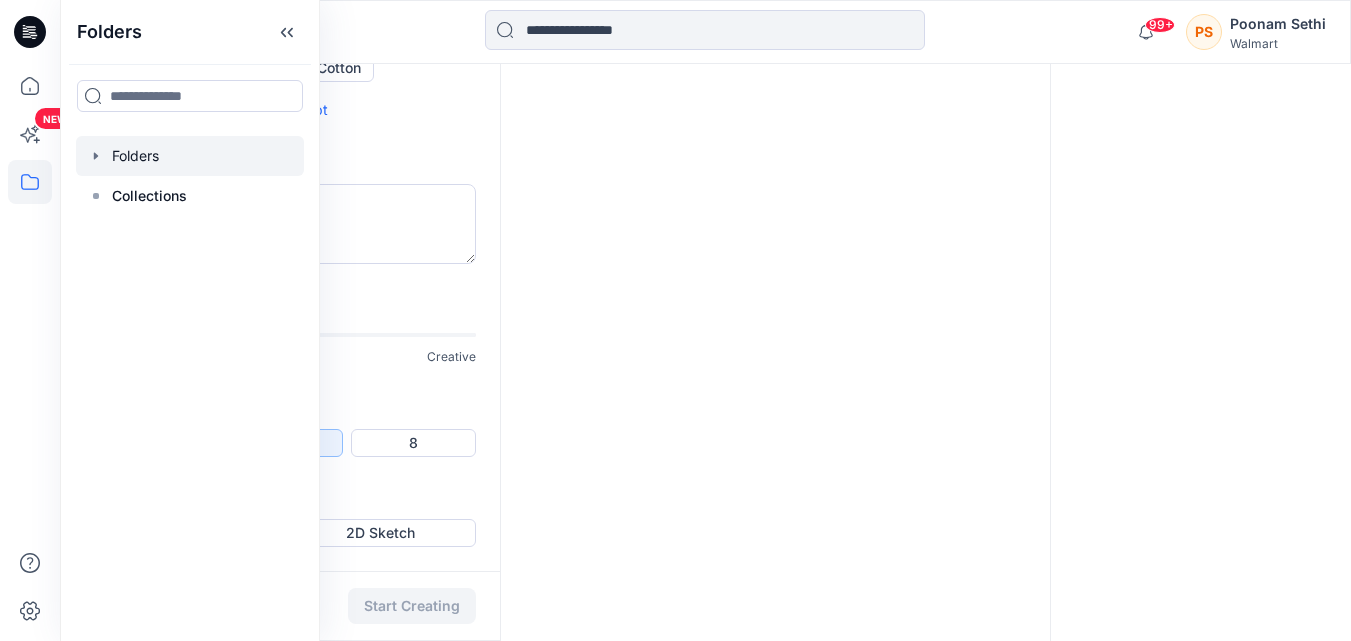 click at bounding box center (190, 156) 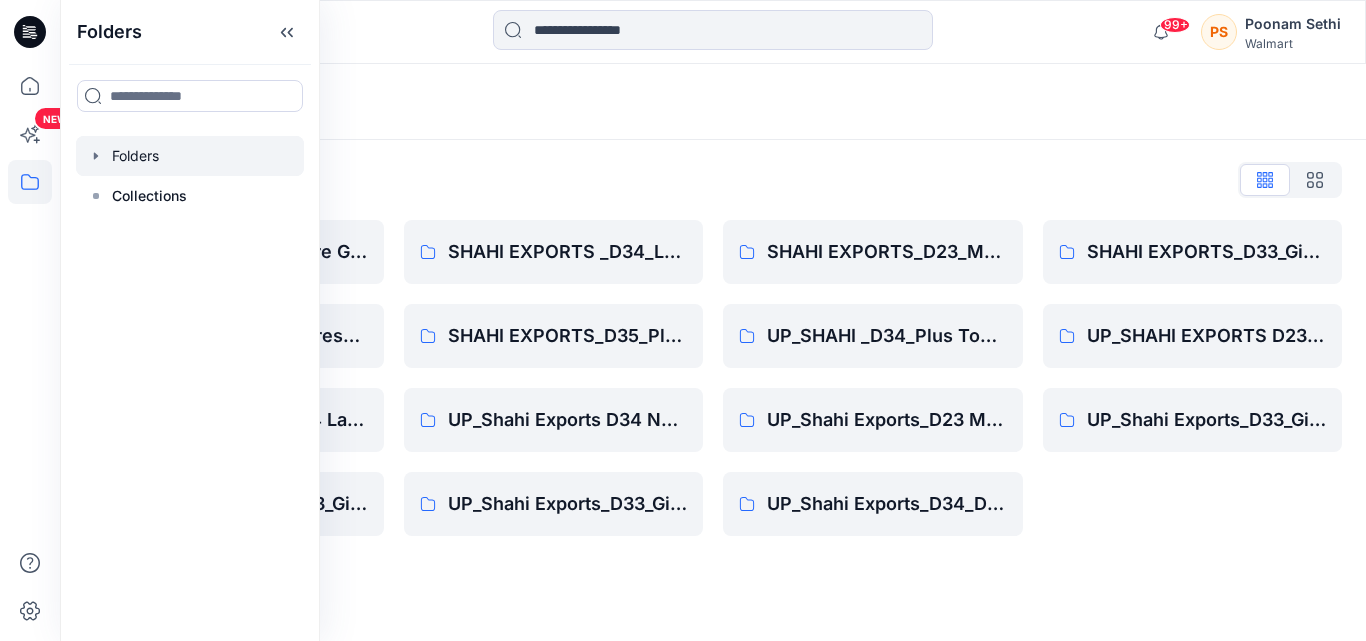 click on "Folders Folders List Shahi 3D Sample Share Group Shahi Exports_D34_Dresses UP_Shahi Exports D34 Ladies Tops UP_Shahi Exports_D33_Girls Dresses SHAHI EXPORTS _D34_Ladies Top SHAHI EXPORTS_D35_Plus_Ladies Top UP_Shahi Exports D34 NOBO YA Adult Tops & Dress UP_Shahi Exports_D33_Girls Tops SHAHI EXPORTS_D23_Men's Tops UP_SHAHI _D34_Plus Tops and Dresses UP_Shahi Exports_D23 Mens Bottoms UP_Shahi Exports_D34_Dresses SHAHI EXPORTS_D33_Girls Tops UP_SHAHI EXPORTS D23 Men's Tops UP_Shahi Exports_D33_Girls Bottoms" at bounding box center [713, 352] 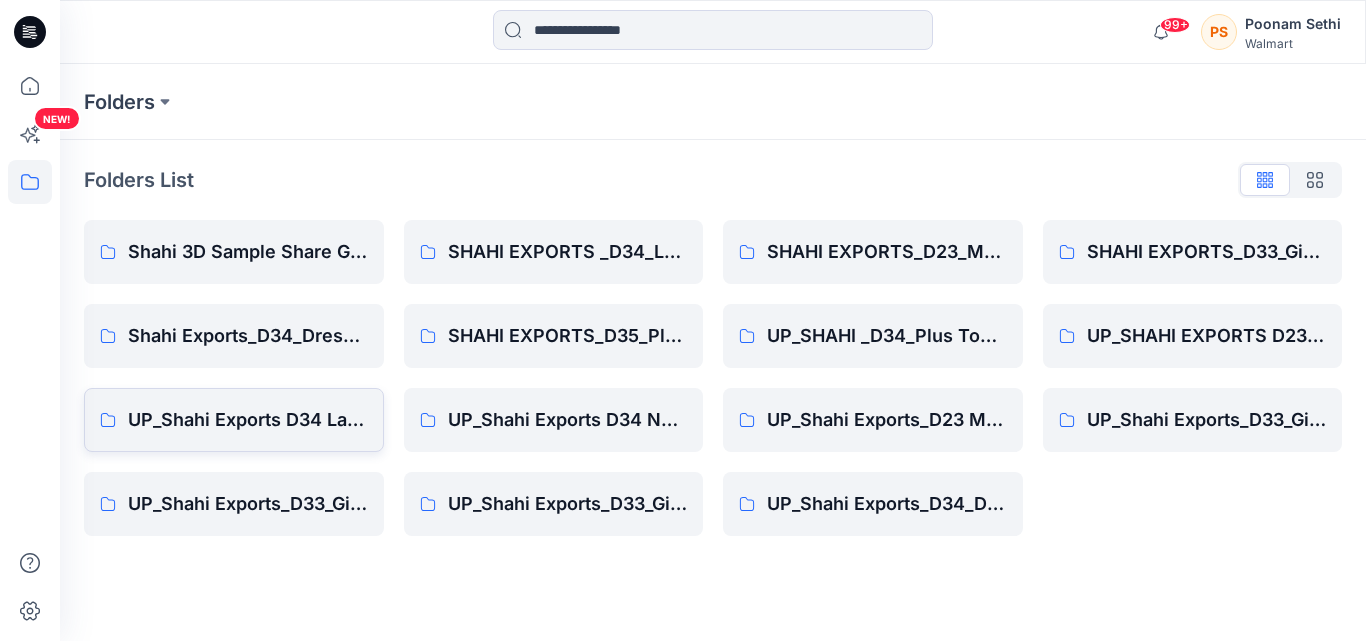 click on "UP_Shahi Exports D34 Ladies Tops" at bounding box center [248, 420] 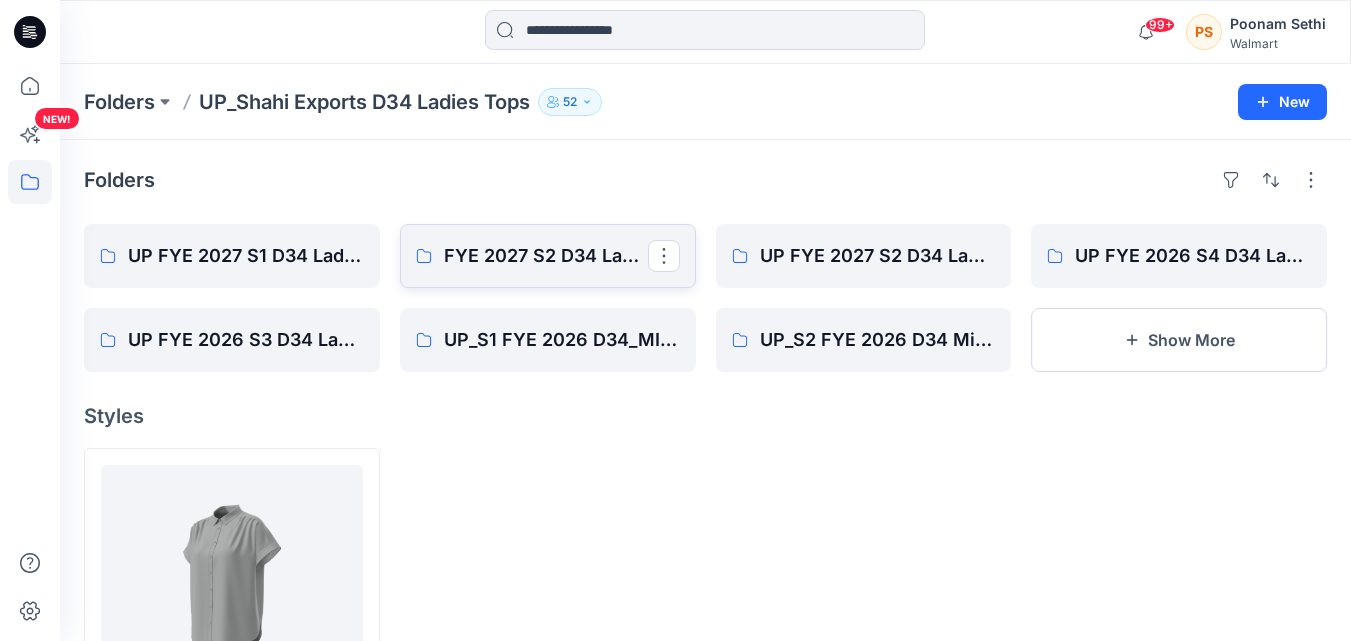 click on "FYE 2027 S2 D34 Ladies Tops and Jackets - Shahi" at bounding box center [548, 256] 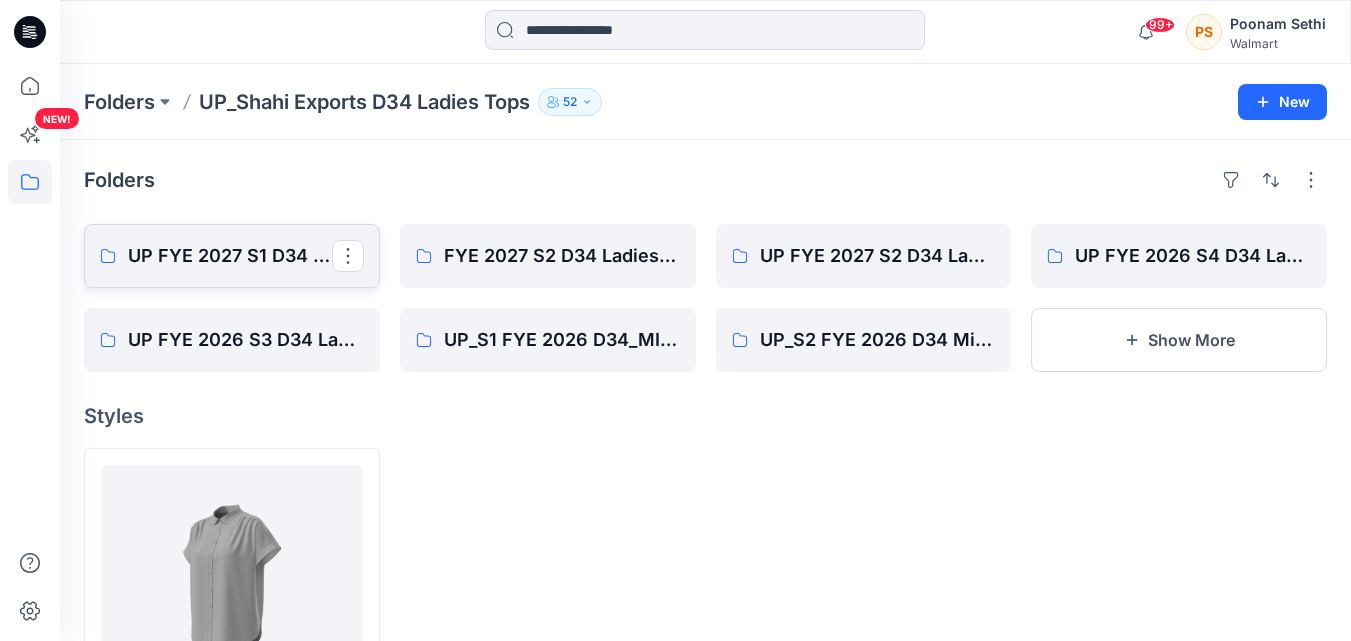 click on "UP FYE 2027 S1 D34 Ladies Woven Tops" at bounding box center (230, 256) 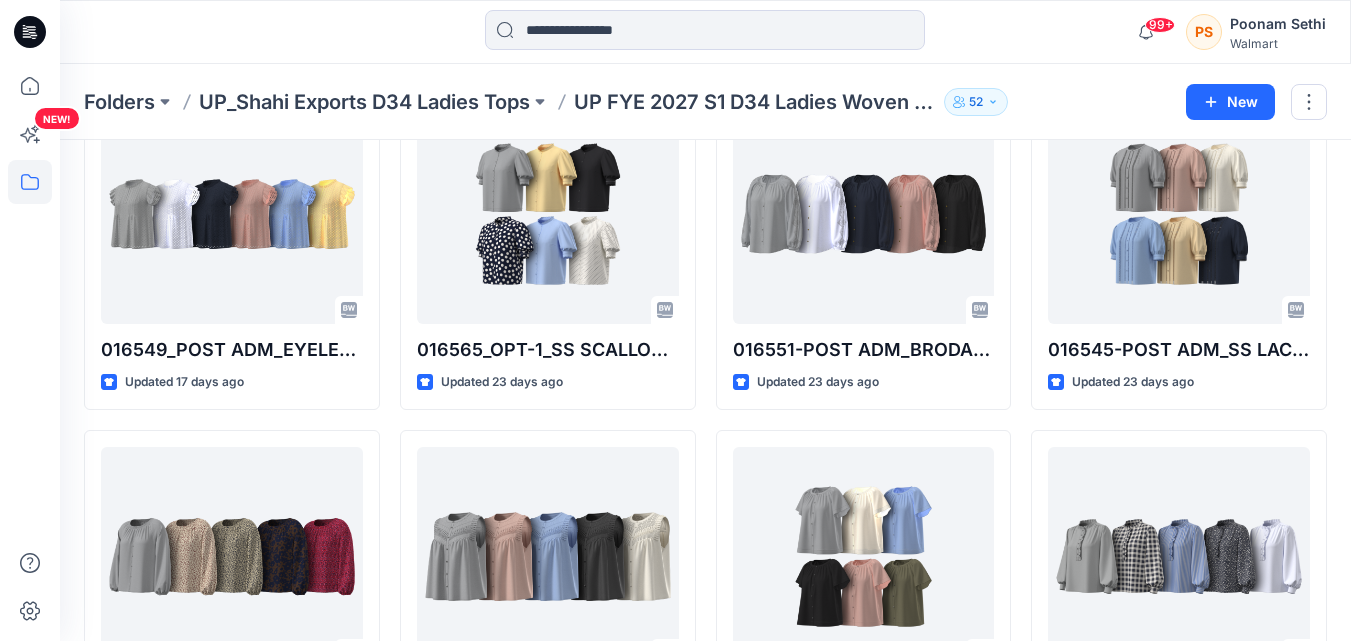scroll, scrollTop: 0, scrollLeft: 0, axis: both 